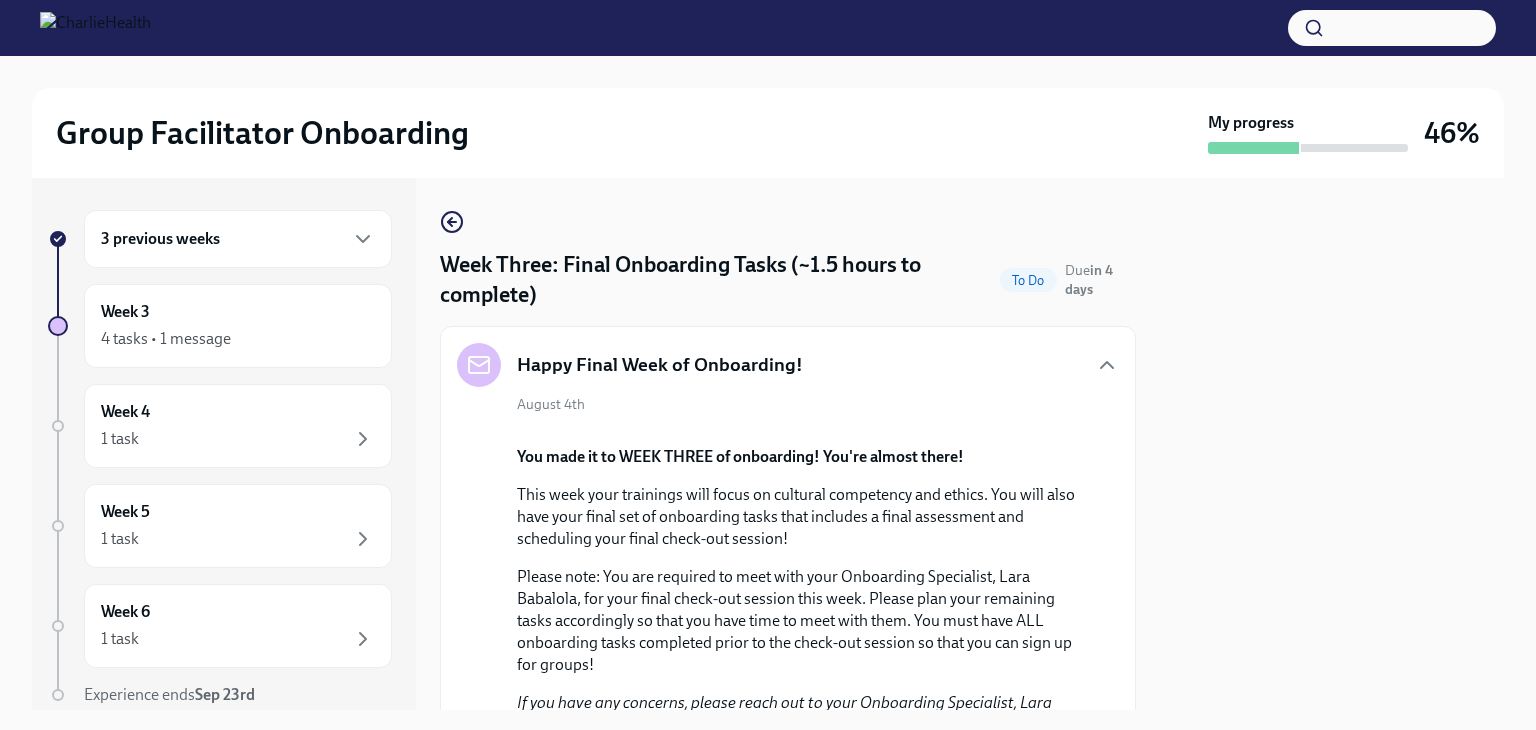 scroll, scrollTop: 0, scrollLeft: 0, axis: both 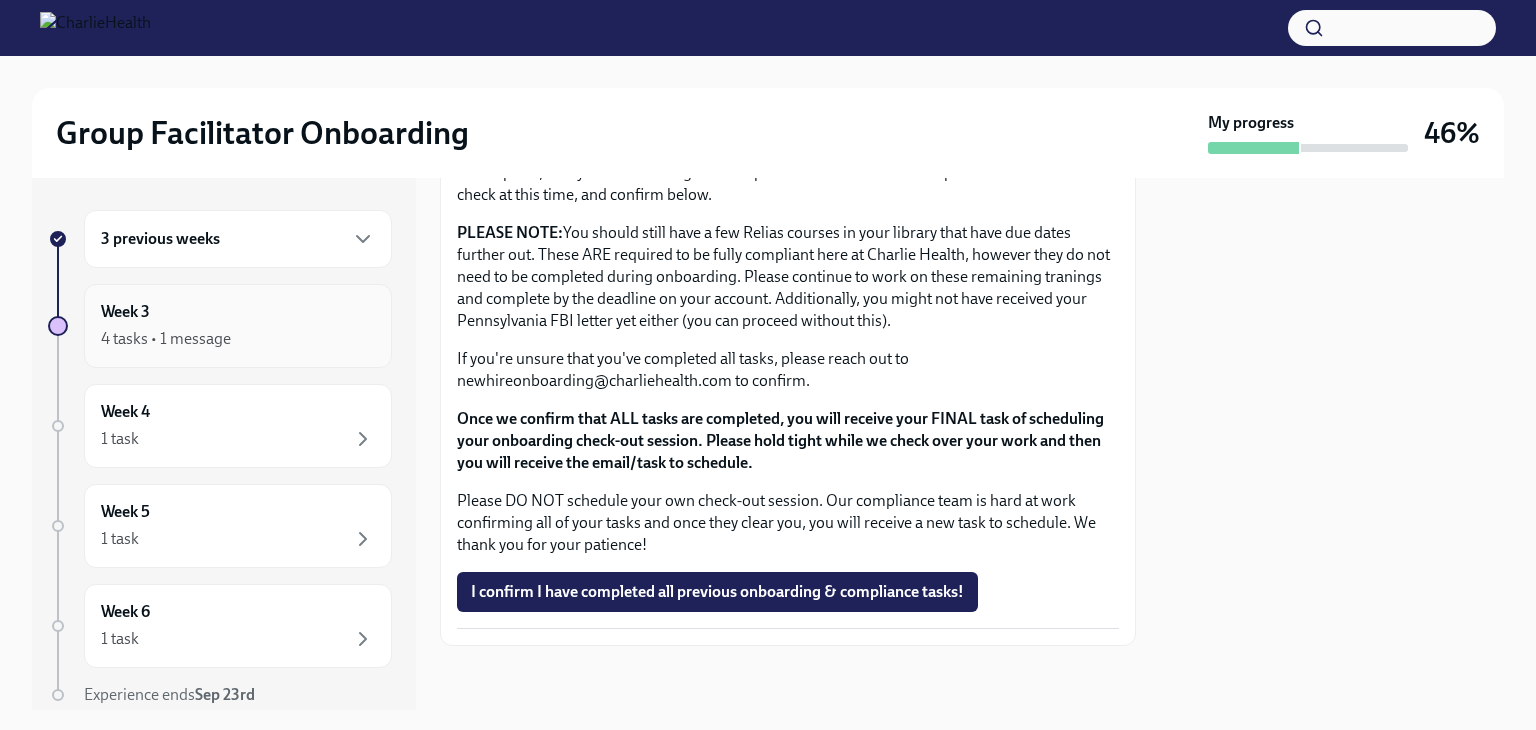 click on "Week 3 4 tasks • 1 message" at bounding box center (238, 326) 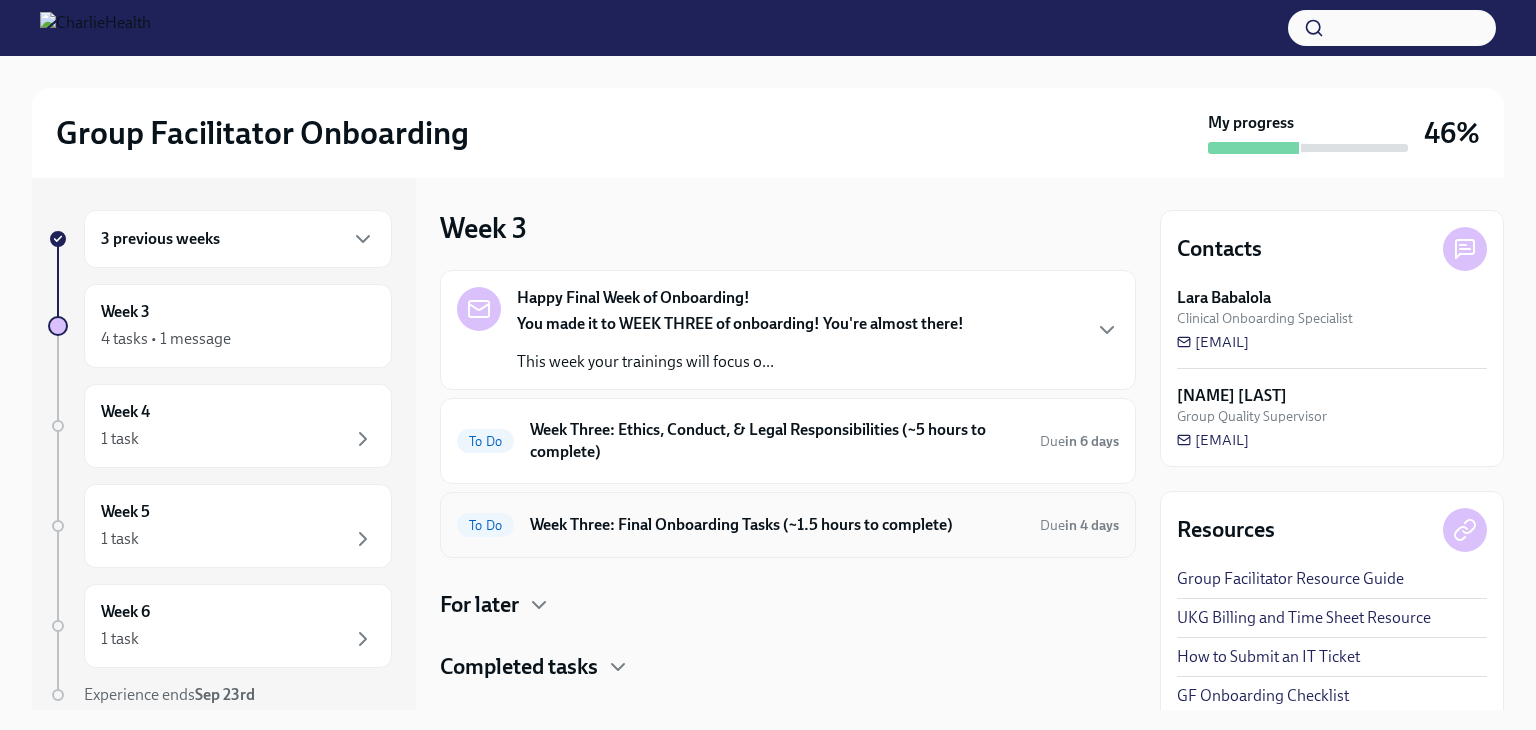 click on "To Do Week Three: Final Onboarding Tasks (~1.5 hours to complete) Due  in 4 days" at bounding box center [788, 525] 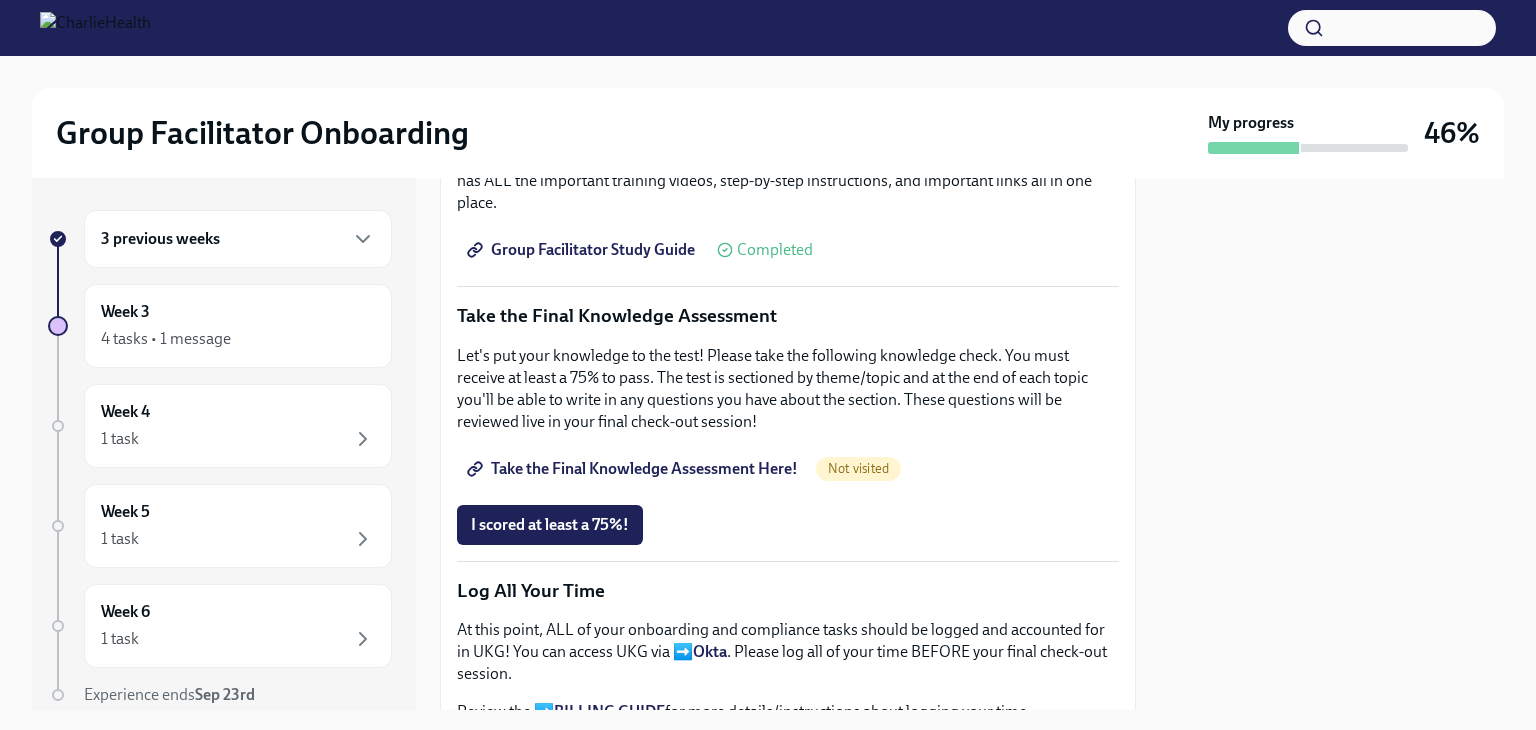 scroll, scrollTop: 984, scrollLeft: 0, axis: vertical 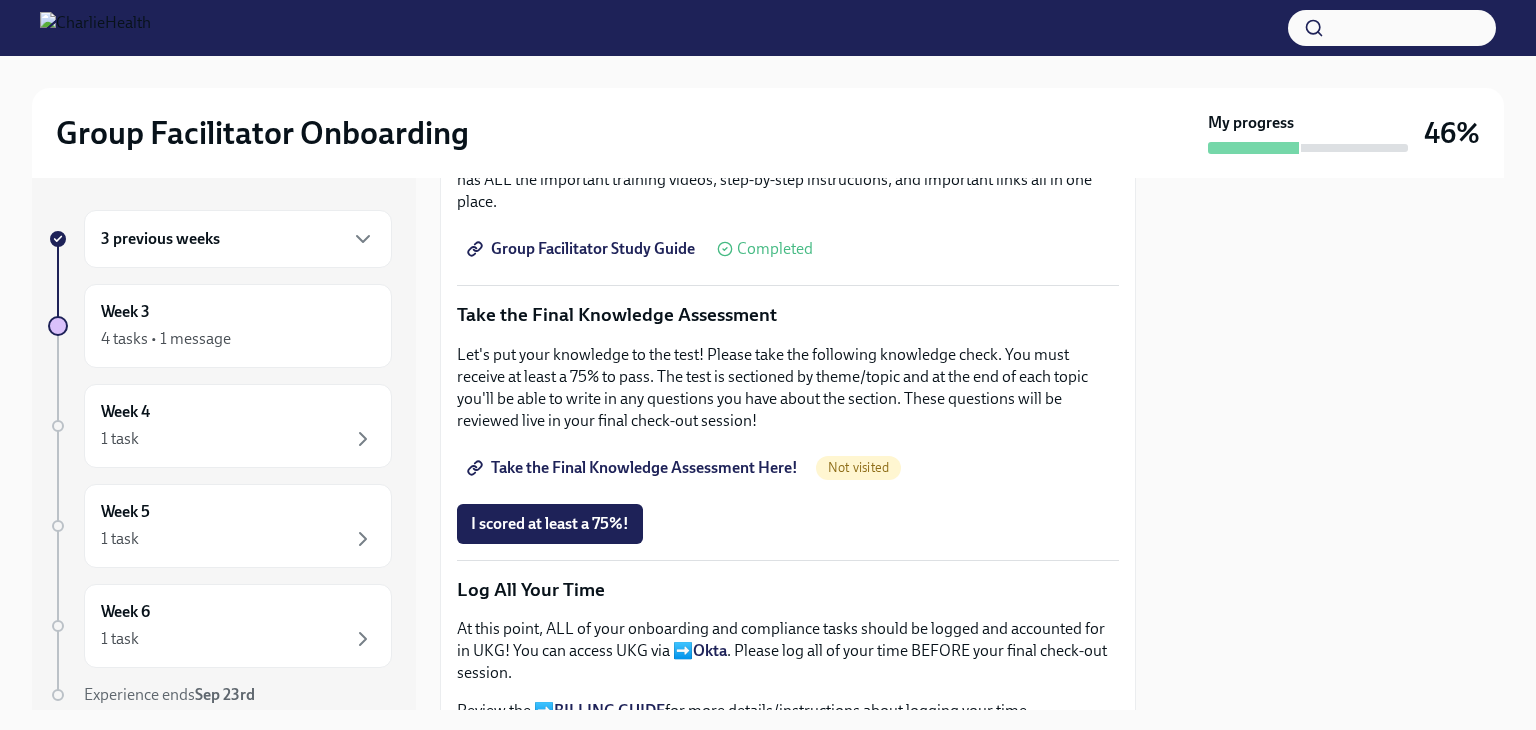 click on "Take the Final Knowledge Assessment Here!" at bounding box center [634, 468] 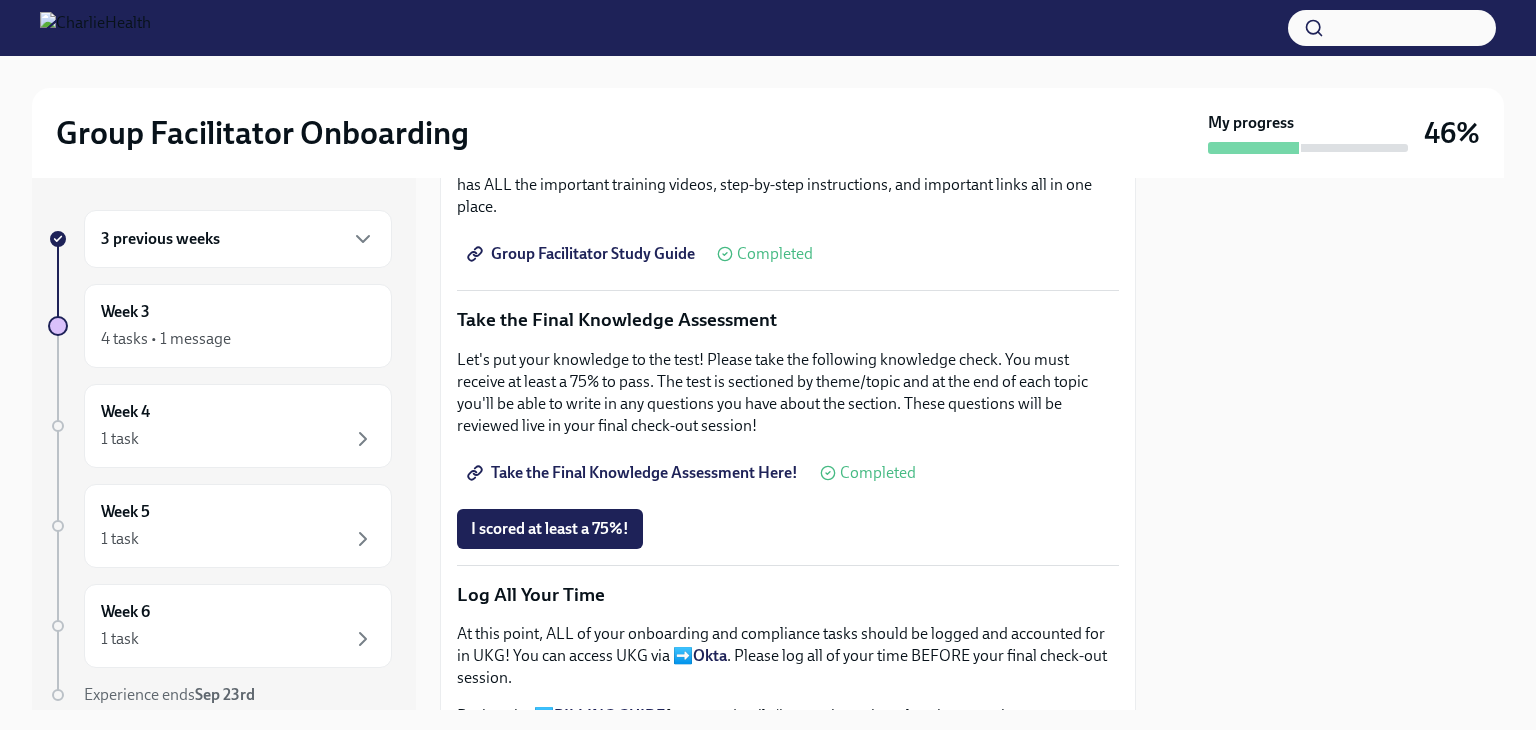scroll, scrollTop: 990, scrollLeft: 0, axis: vertical 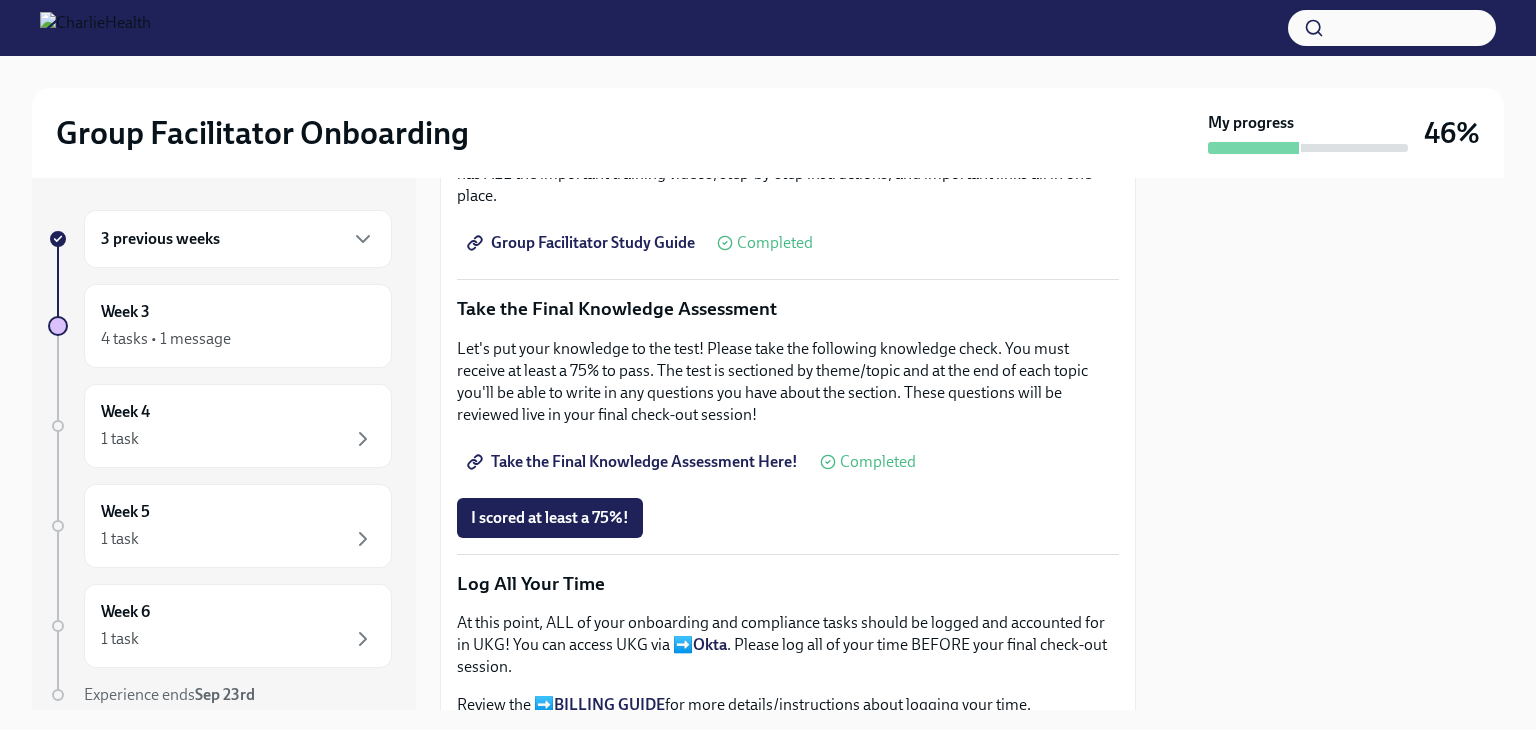 click on "I scored at least a 75%!" at bounding box center [550, 518] 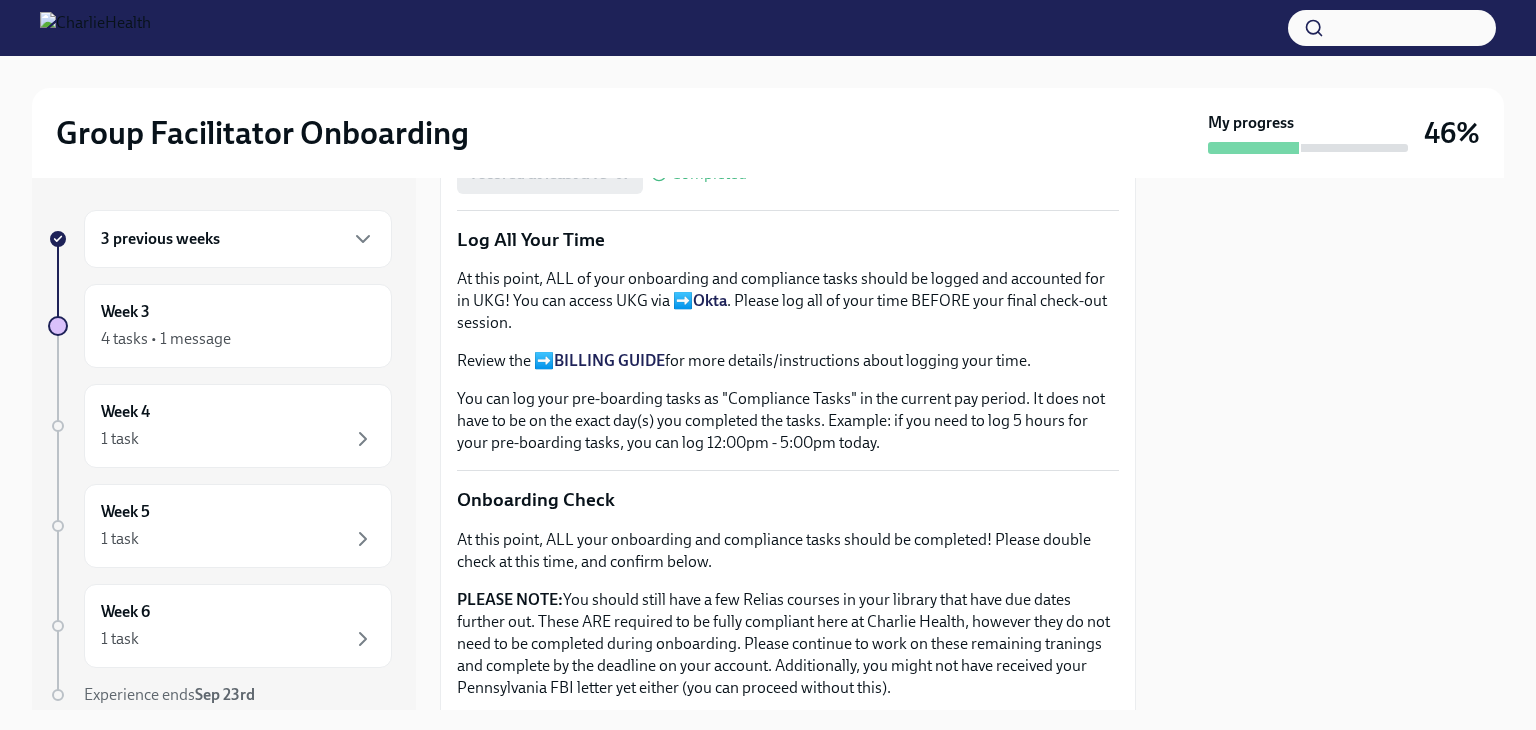 scroll, scrollTop: 1336, scrollLeft: 0, axis: vertical 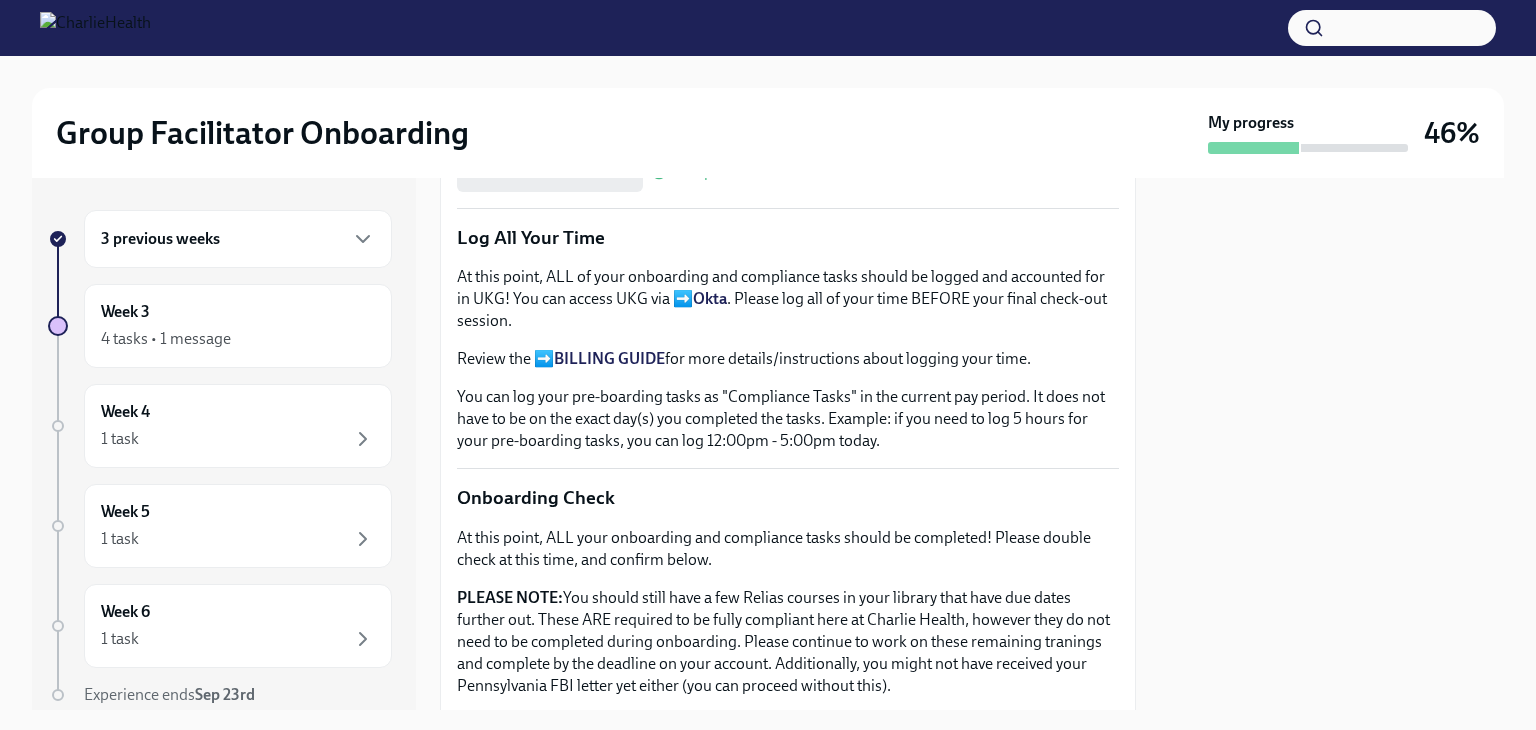 click on "BILLING GUIDE" at bounding box center (609, 358) 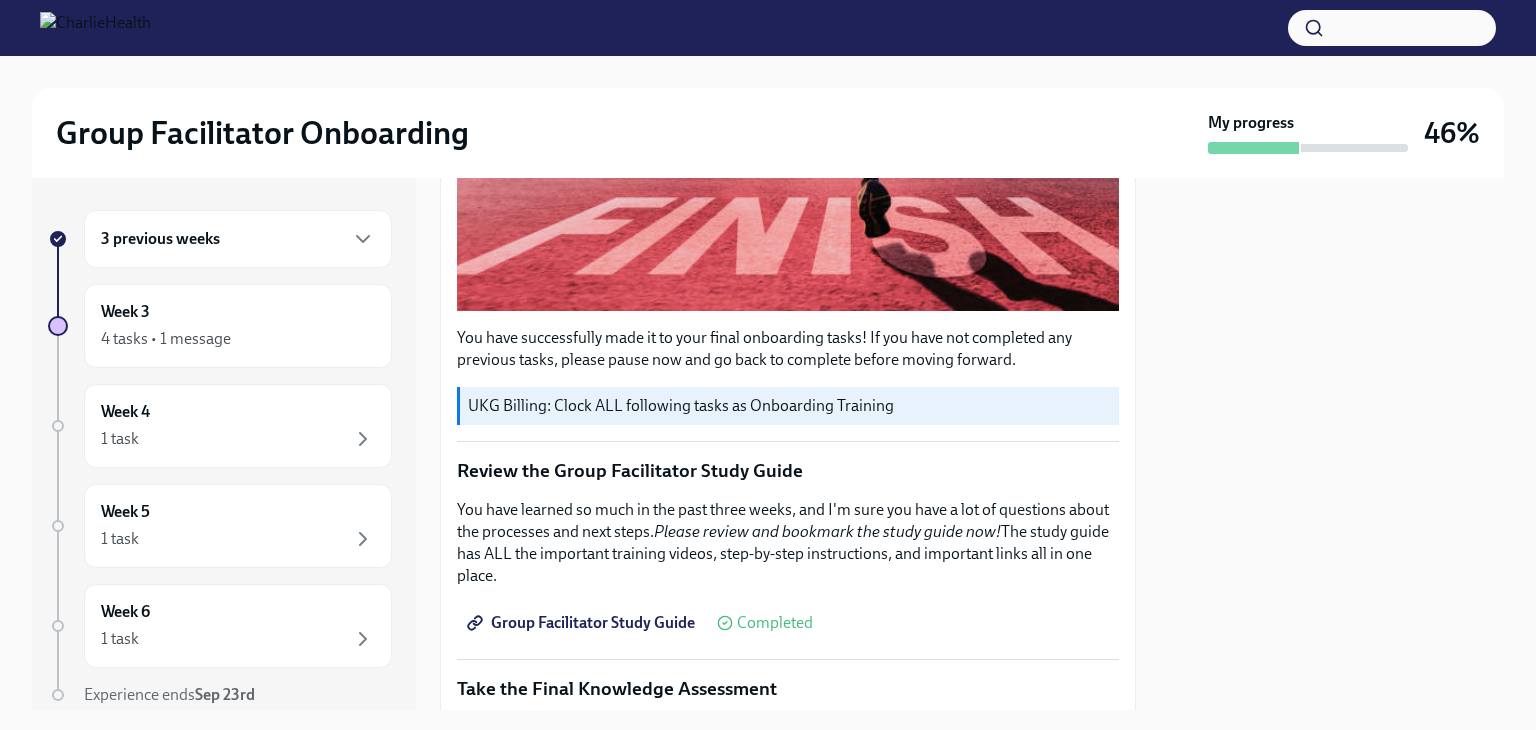 scroll, scrollTop: 0, scrollLeft: 0, axis: both 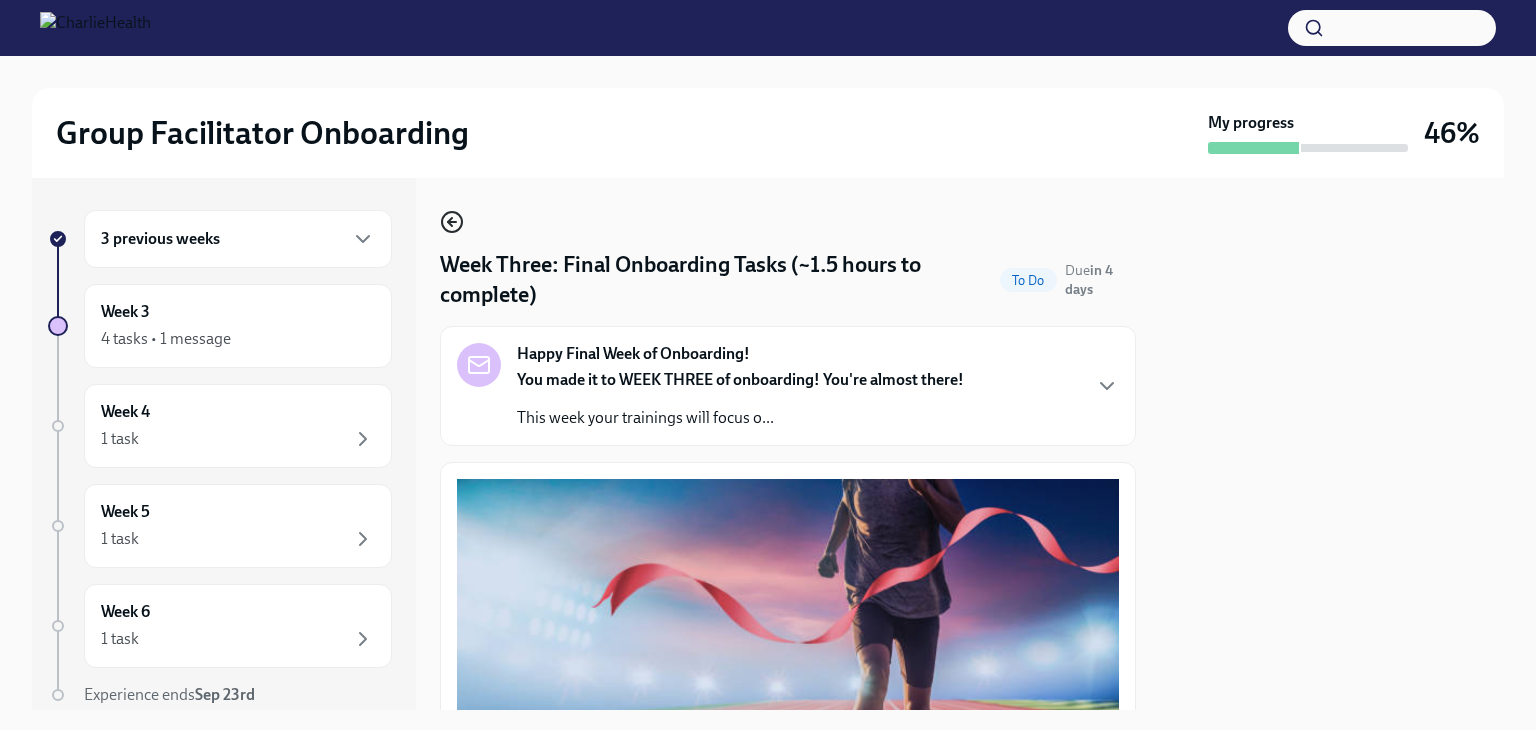 click 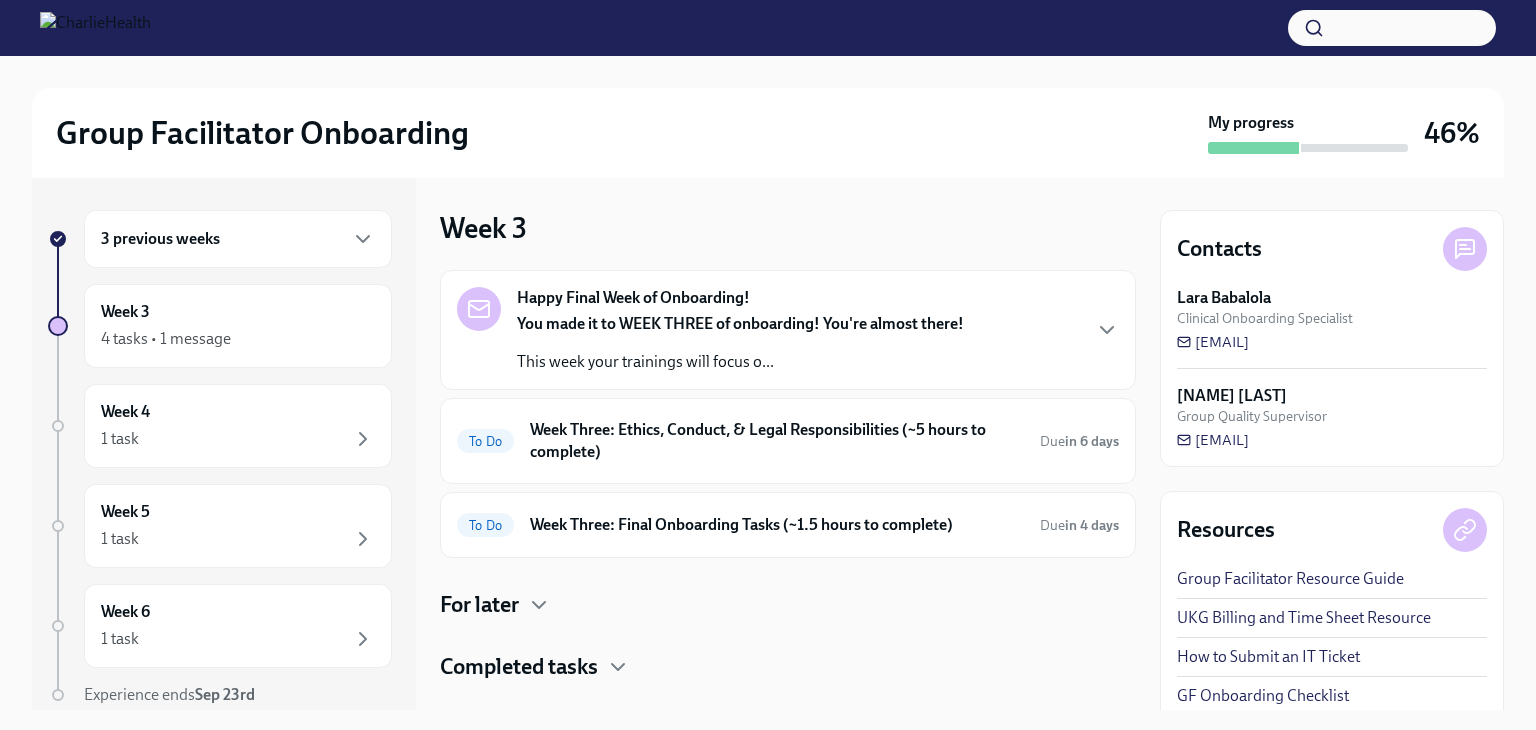 scroll, scrollTop: 35, scrollLeft: 0, axis: vertical 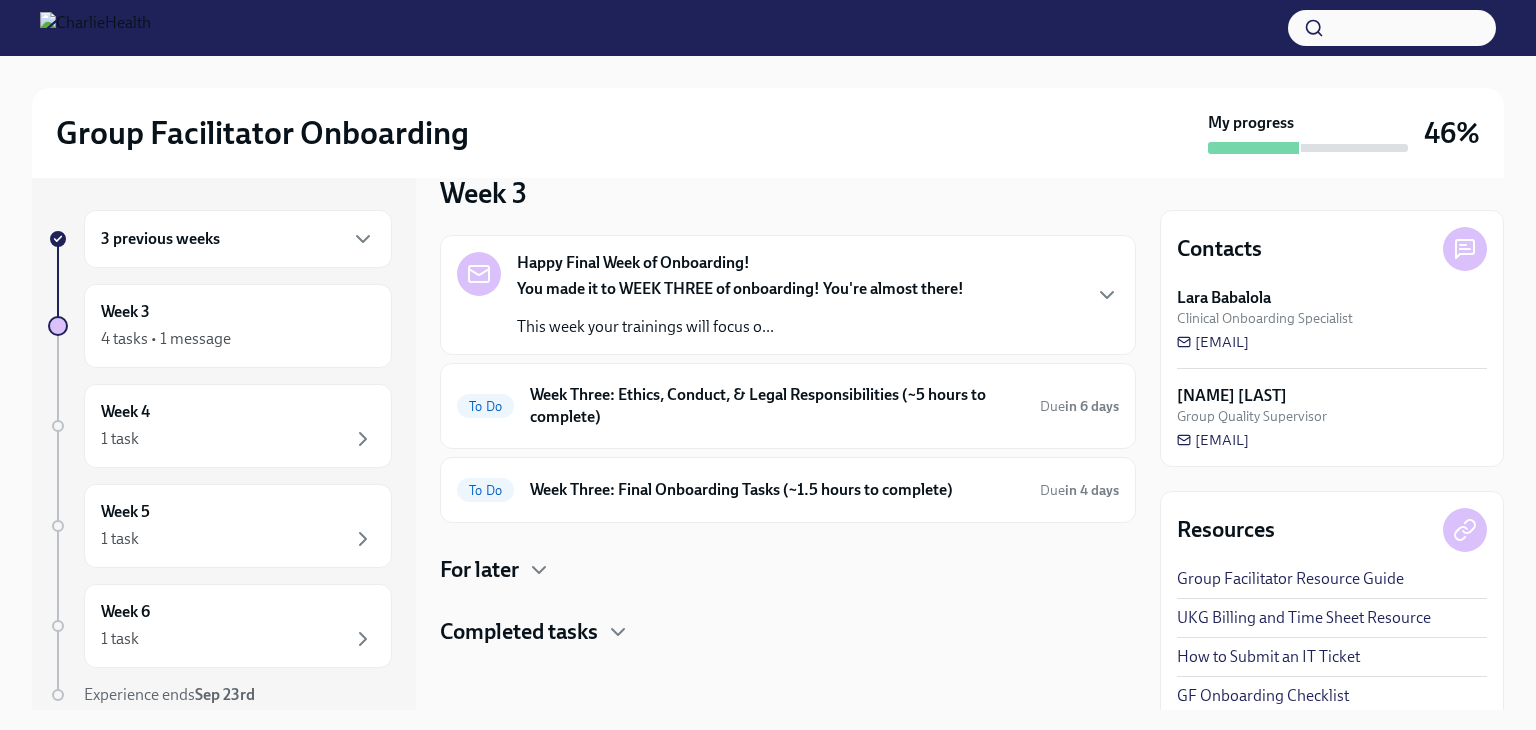 click on "Completed tasks" at bounding box center (519, 632) 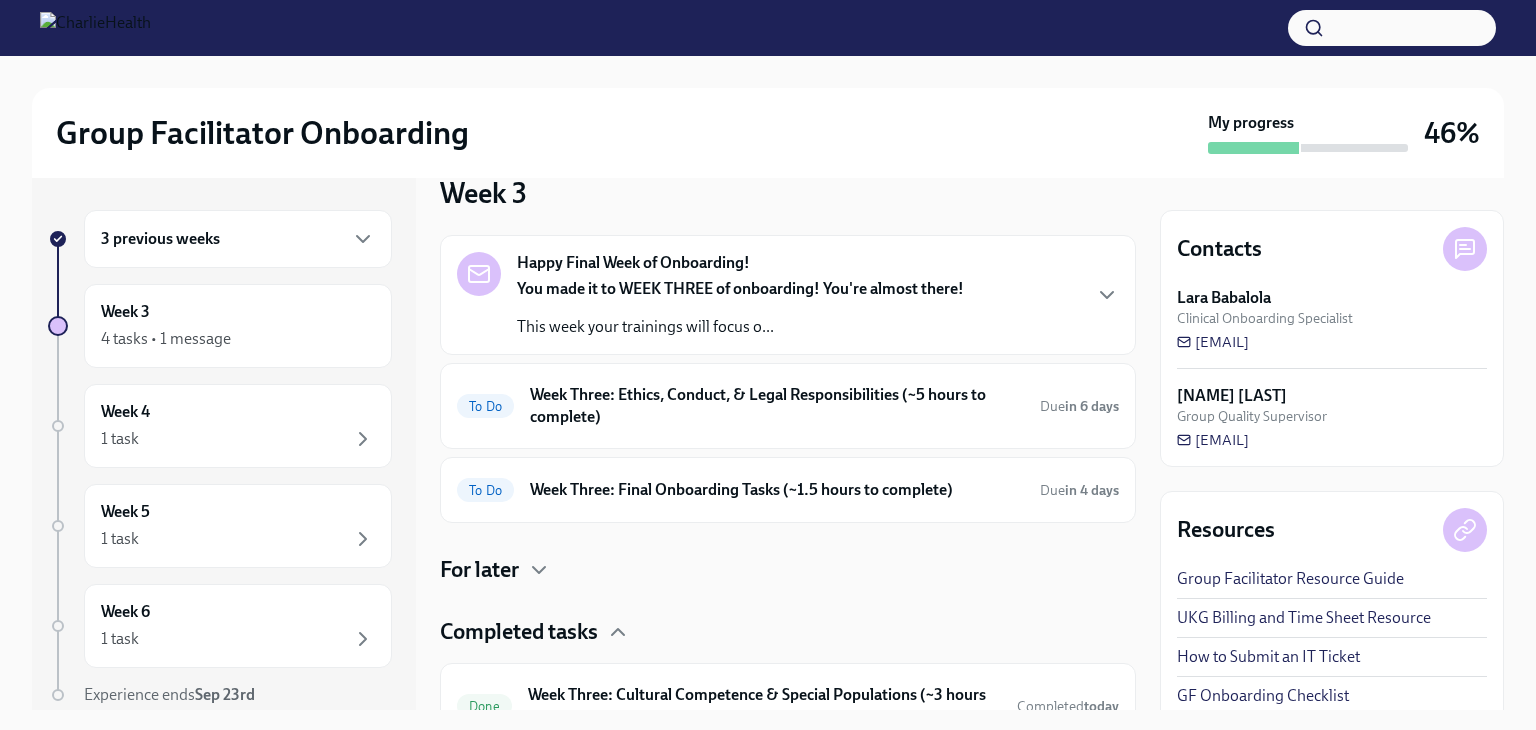 scroll, scrollTop: 136, scrollLeft: 0, axis: vertical 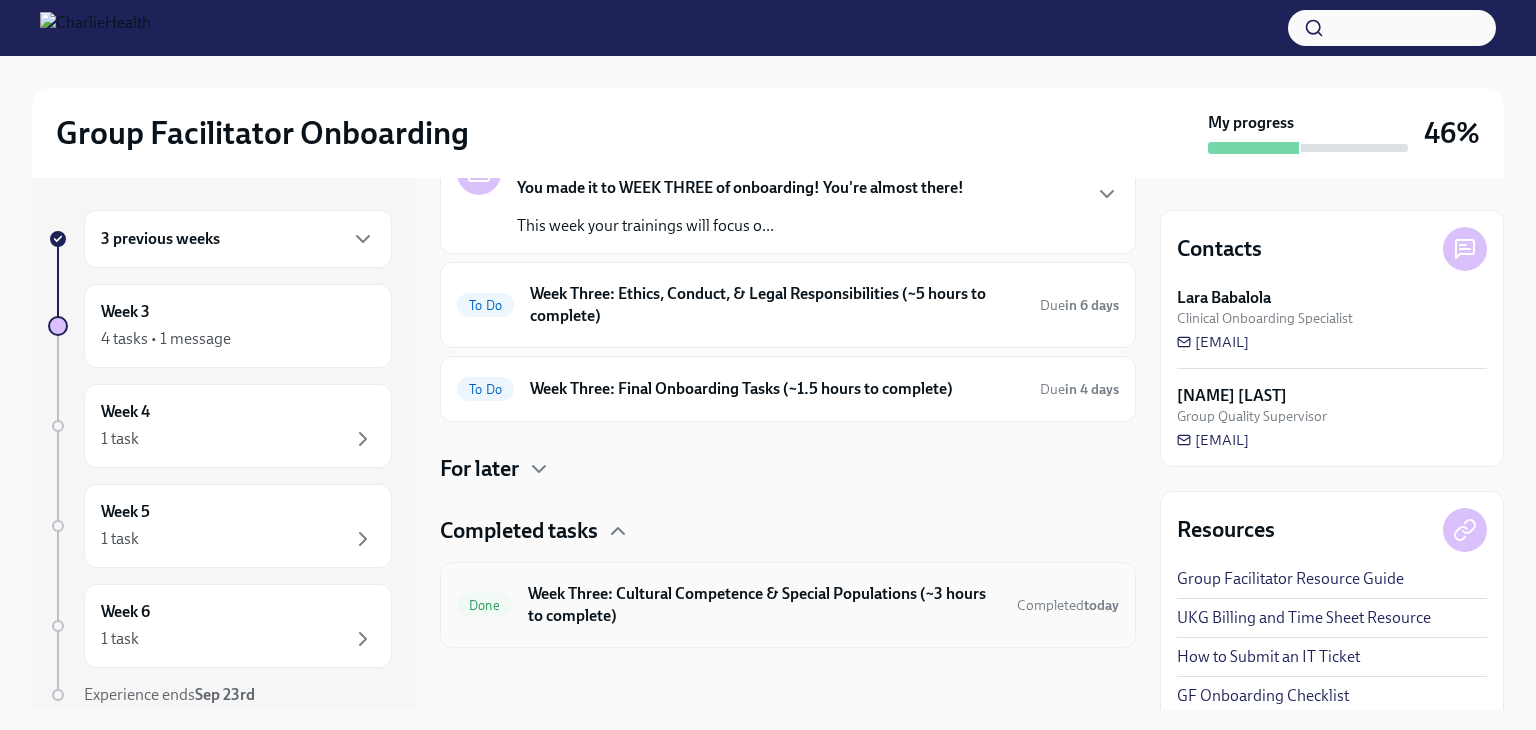 click on "Week Three: Cultural Competence & Special Populations (~3 hours to complete)" at bounding box center (764, 605) 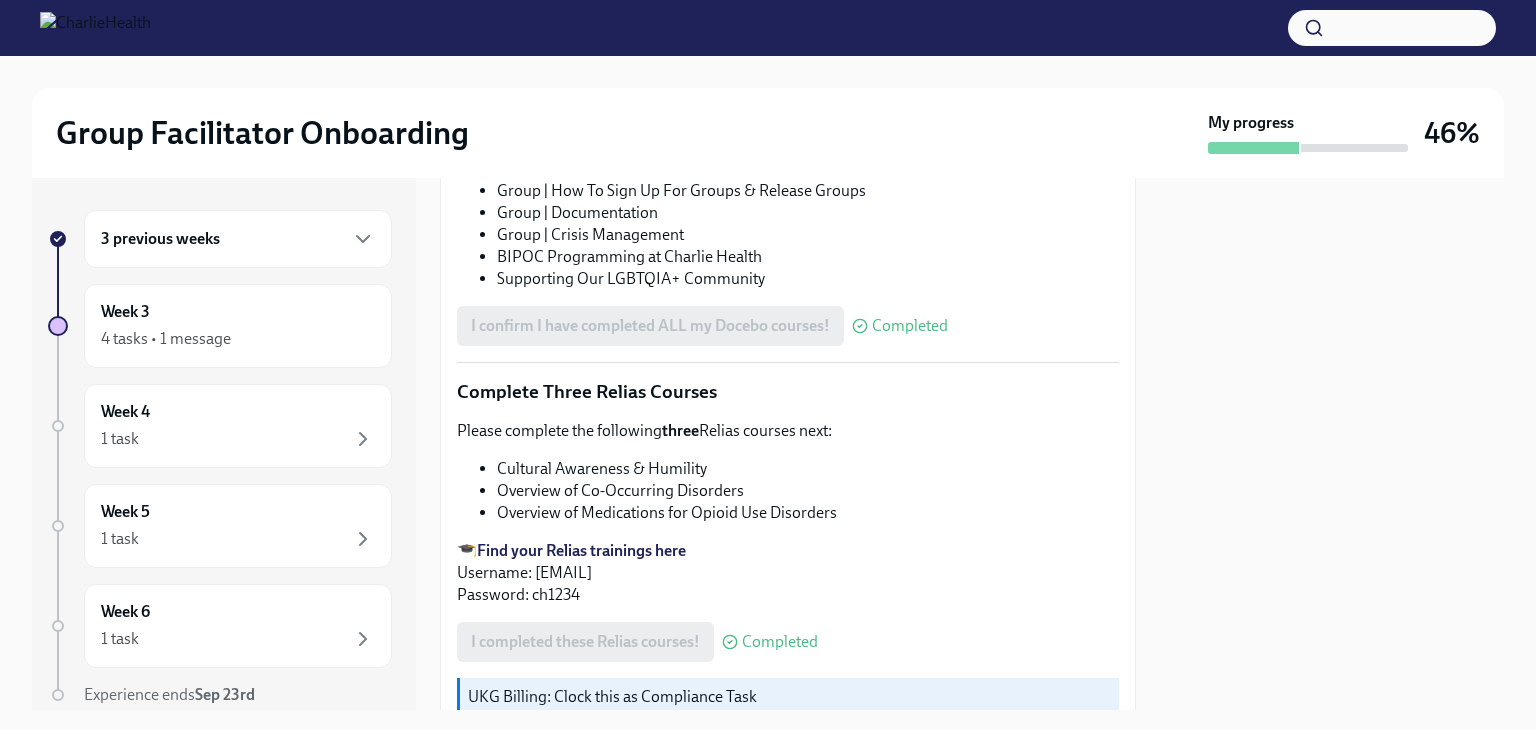 scroll, scrollTop: 1528, scrollLeft: 0, axis: vertical 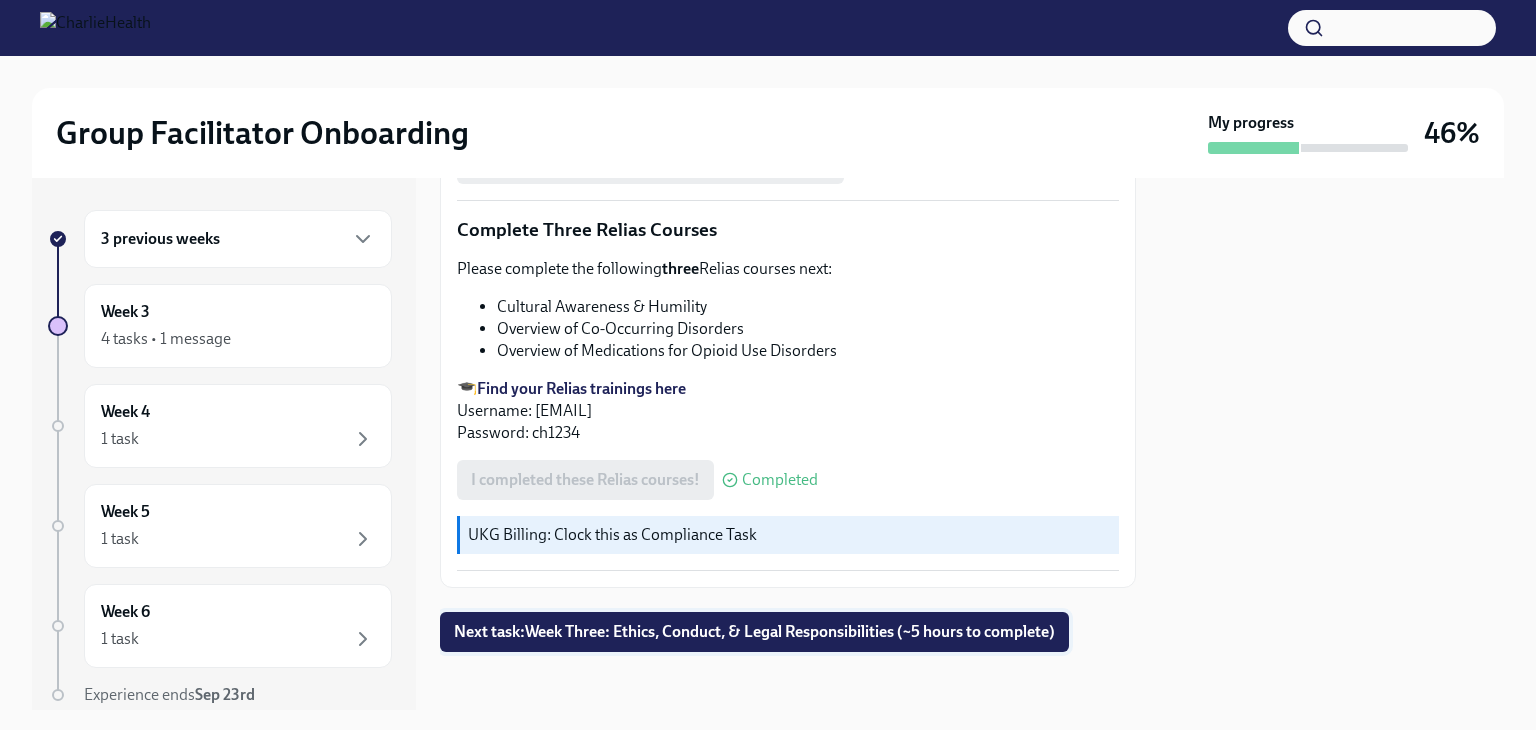 click on "Next task :  Week Three: Ethics, Conduct, & Legal Responsibilities (~5 hours to complete)" at bounding box center (754, 632) 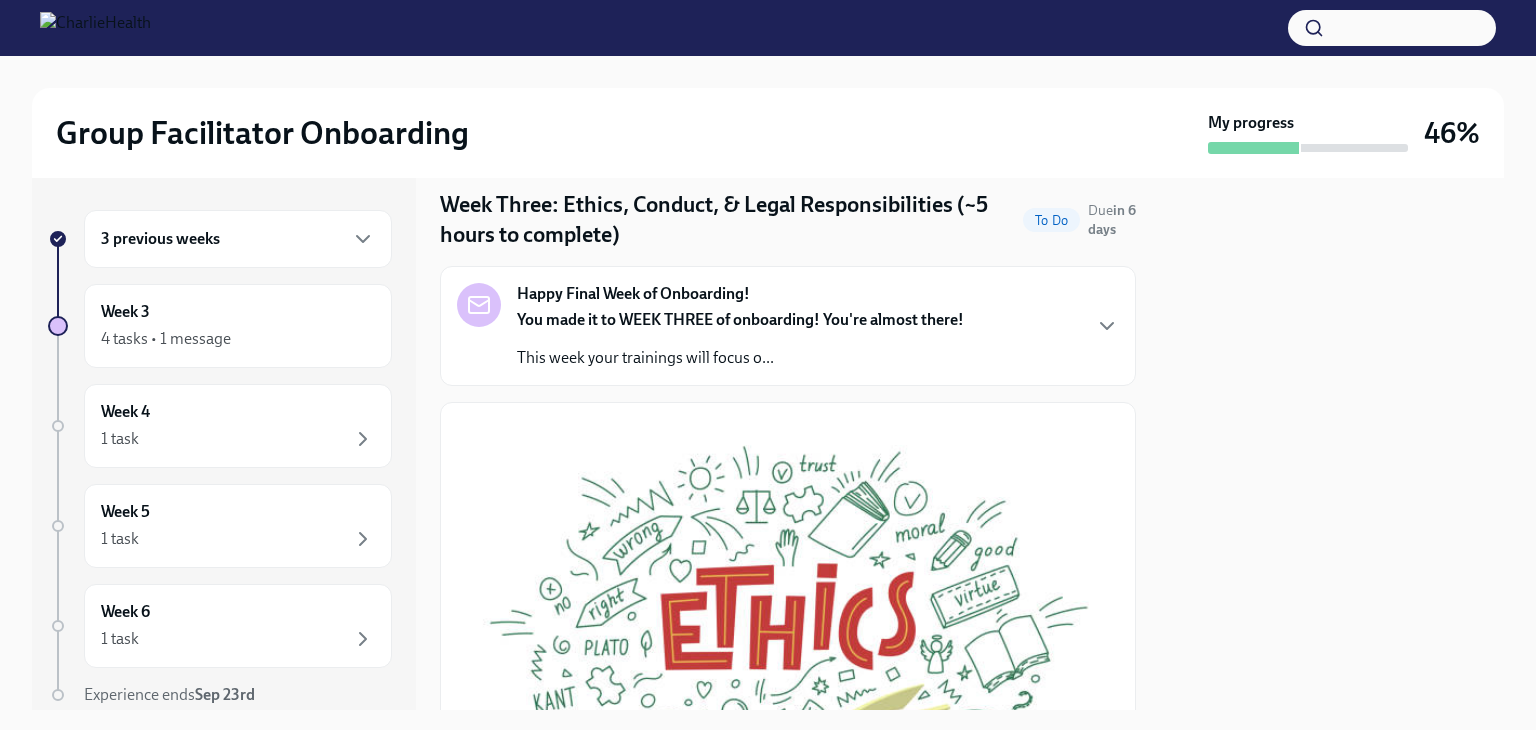 scroll, scrollTop: 0, scrollLeft: 0, axis: both 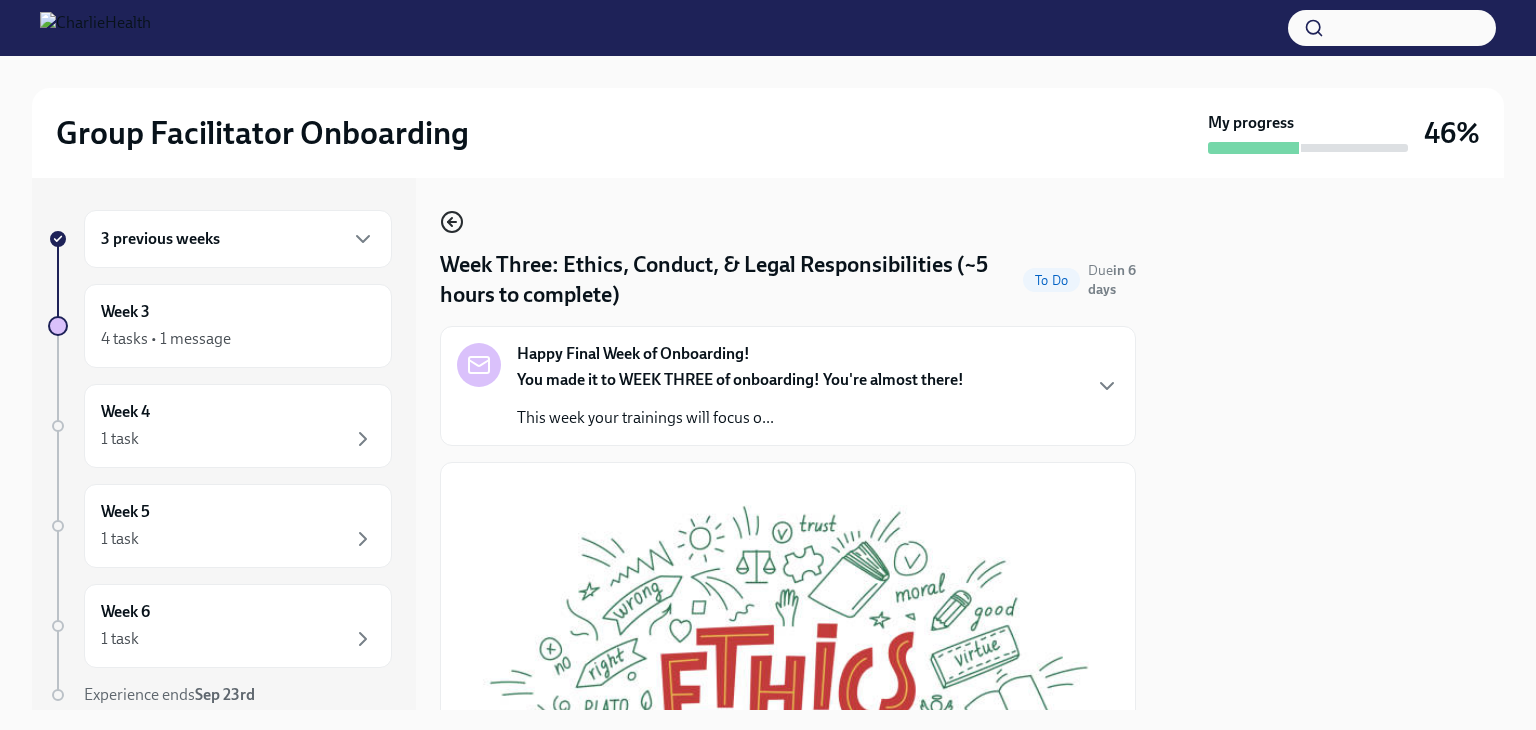 click 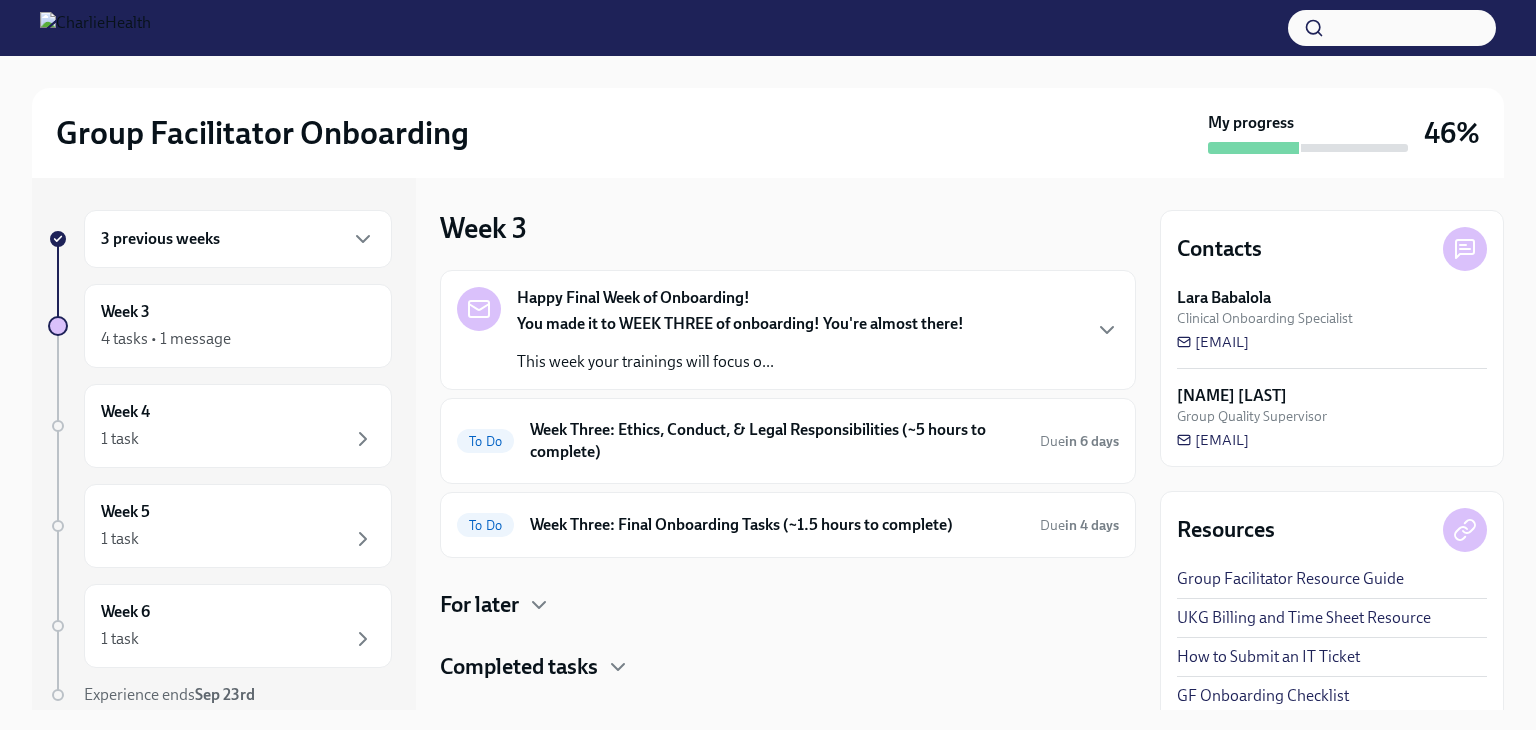click on "You made it to WEEK THREE of onboarding! You're almost there!
This week your trainings will focus o..." at bounding box center (740, 343) 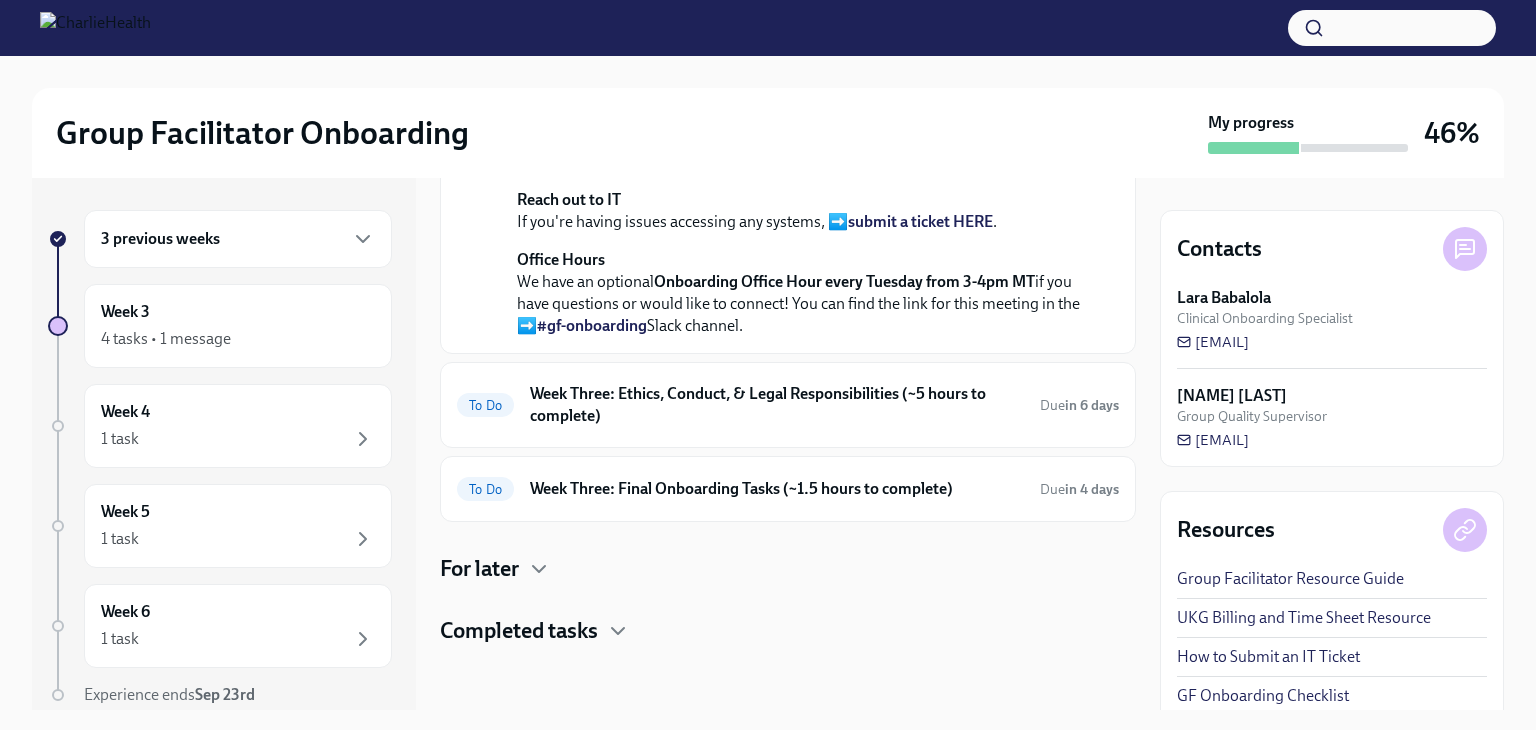 scroll, scrollTop: 590, scrollLeft: 0, axis: vertical 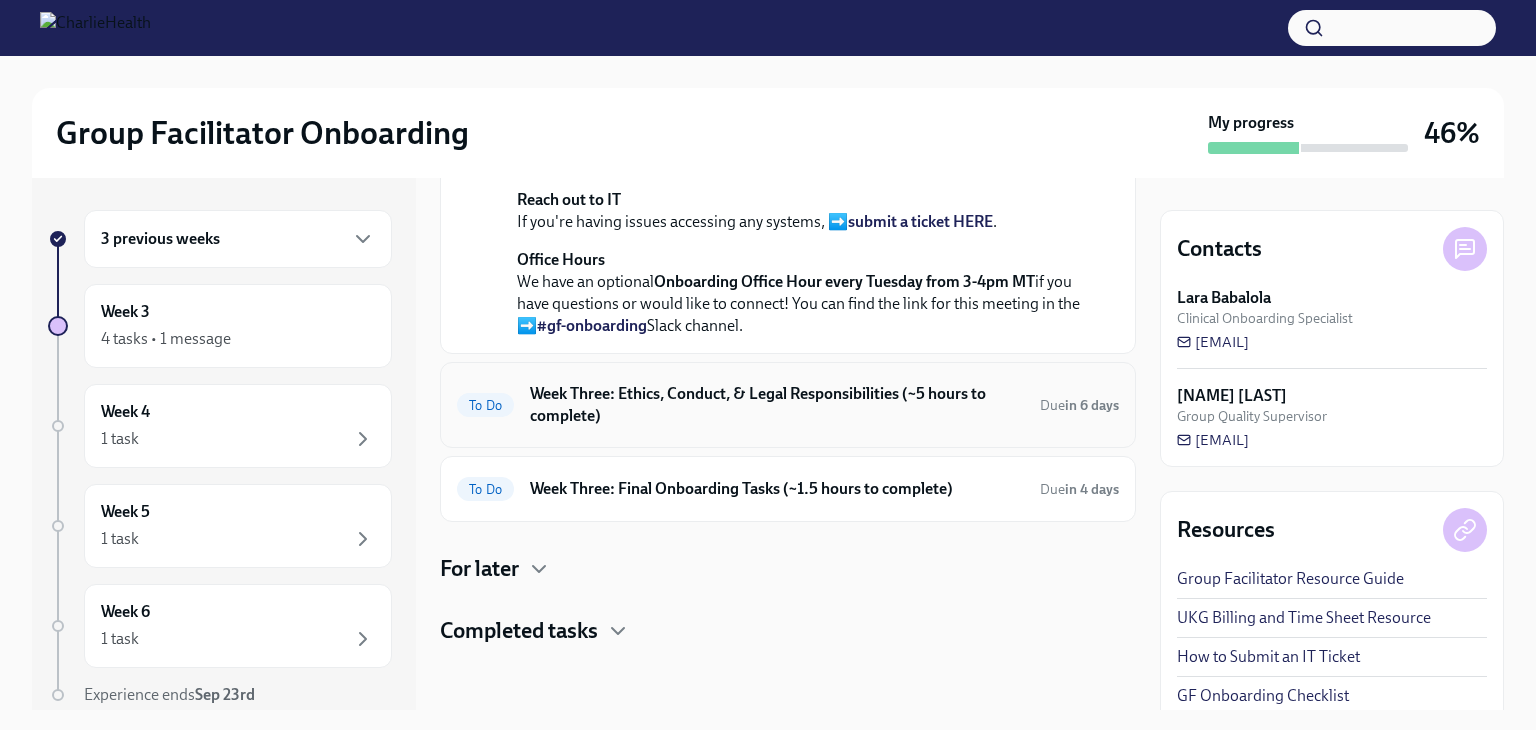 click on "To Do Week Three: Ethics, Conduct, & Legal Responsibilities (~5 hours to complete) Due  in 6 days" at bounding box center [788, 405] 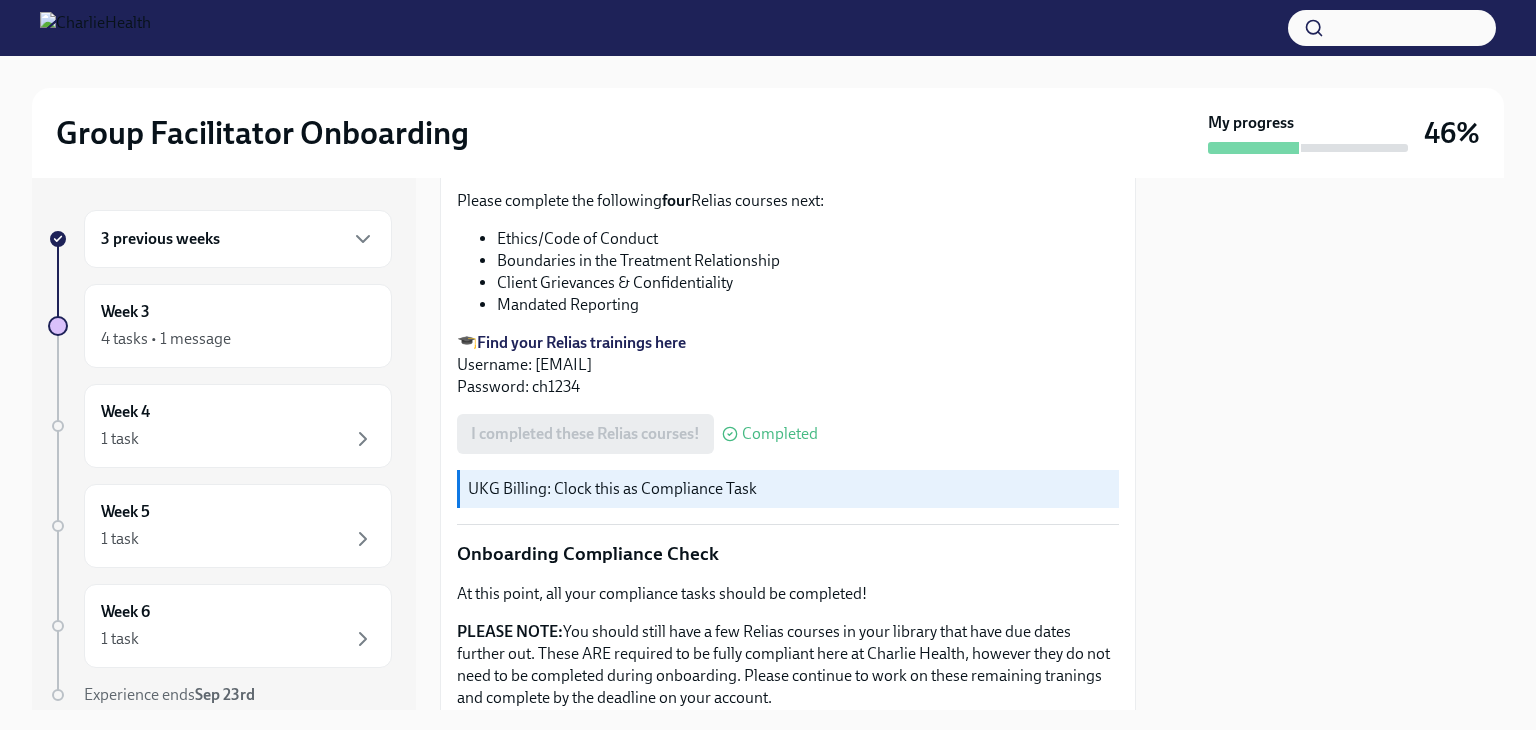 scroll, scrollTop: 1179, scrollLeft: 0, axis: vertical 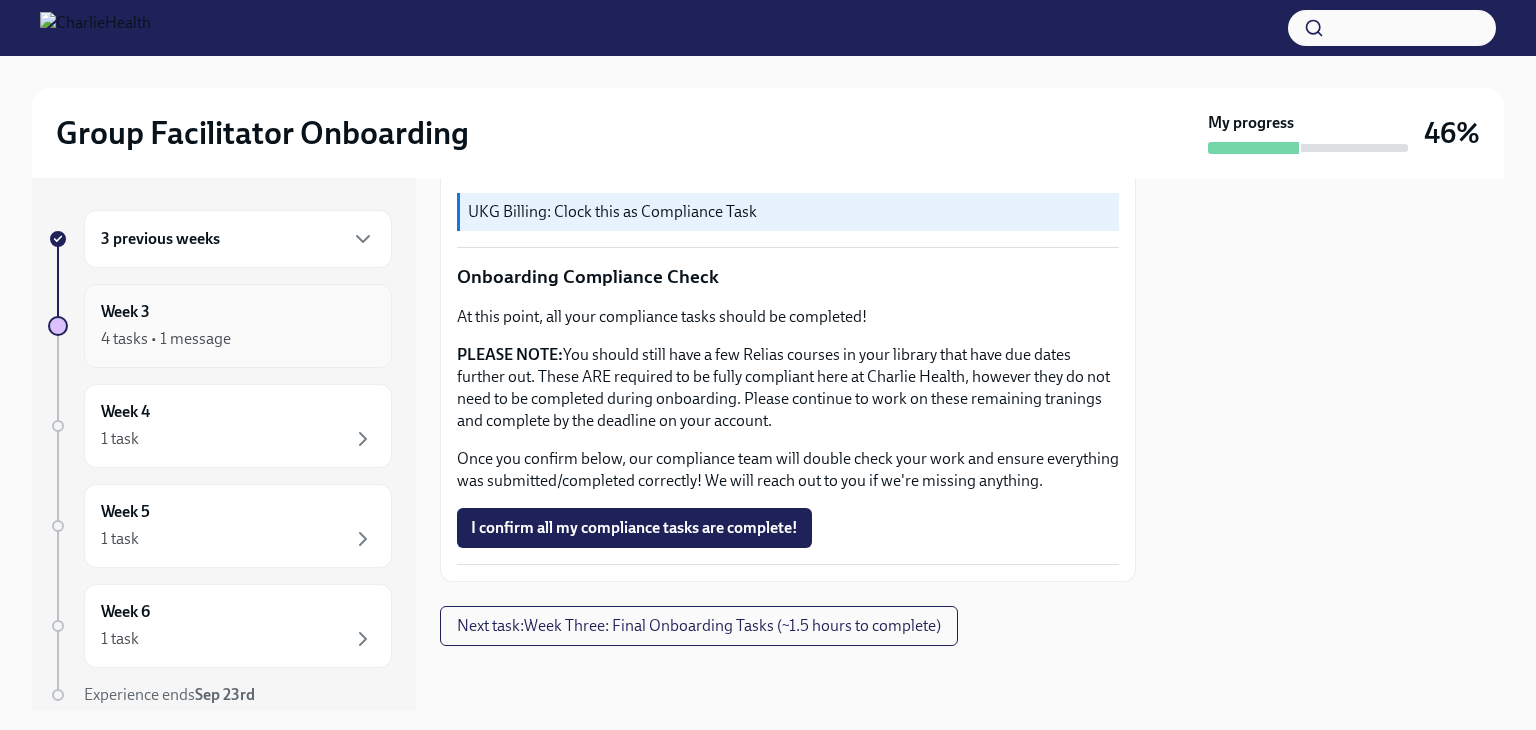 click on "4 tasks • 1 message" at bounding box center (238, 339) 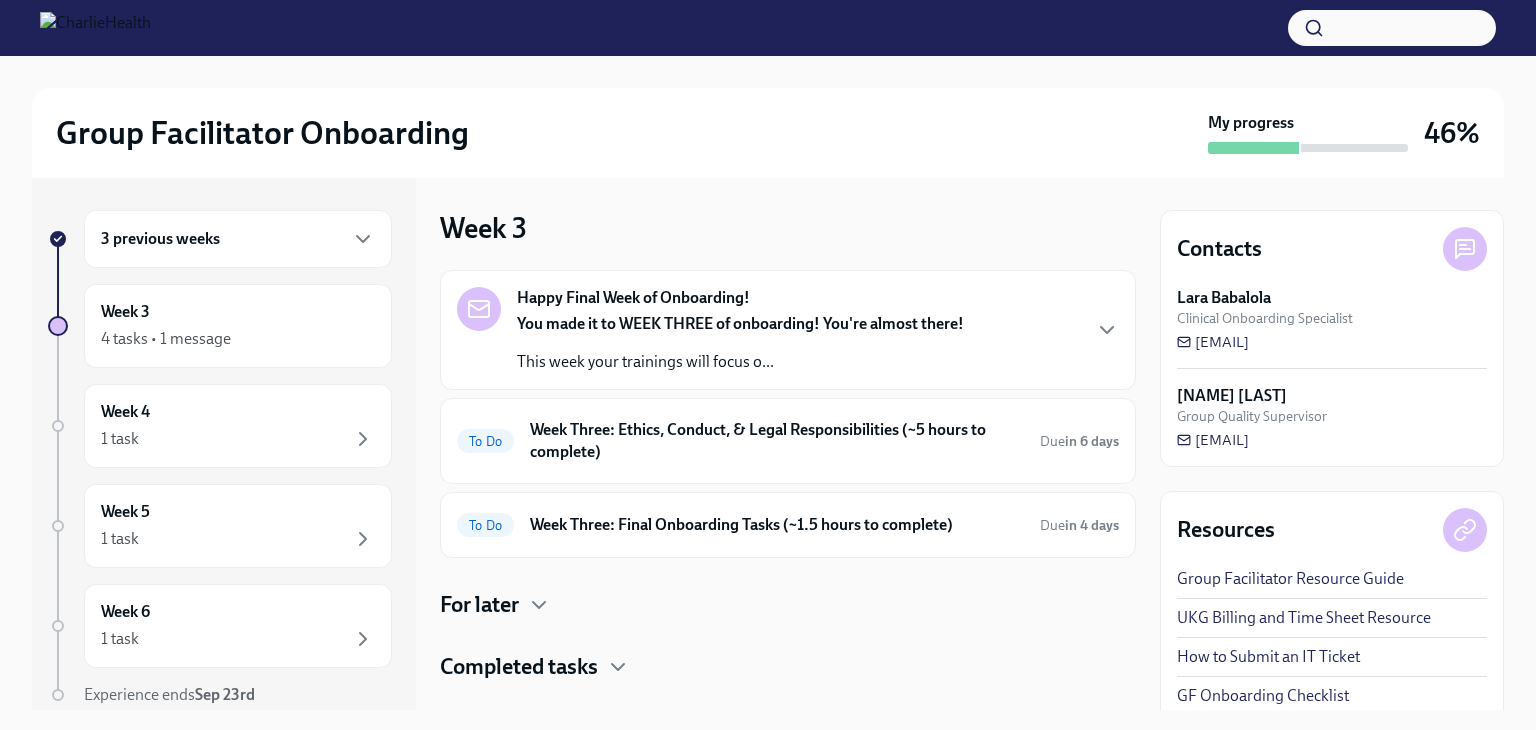 scroll, scrollTop: 35, scrollLeft: 0, axis: vertical 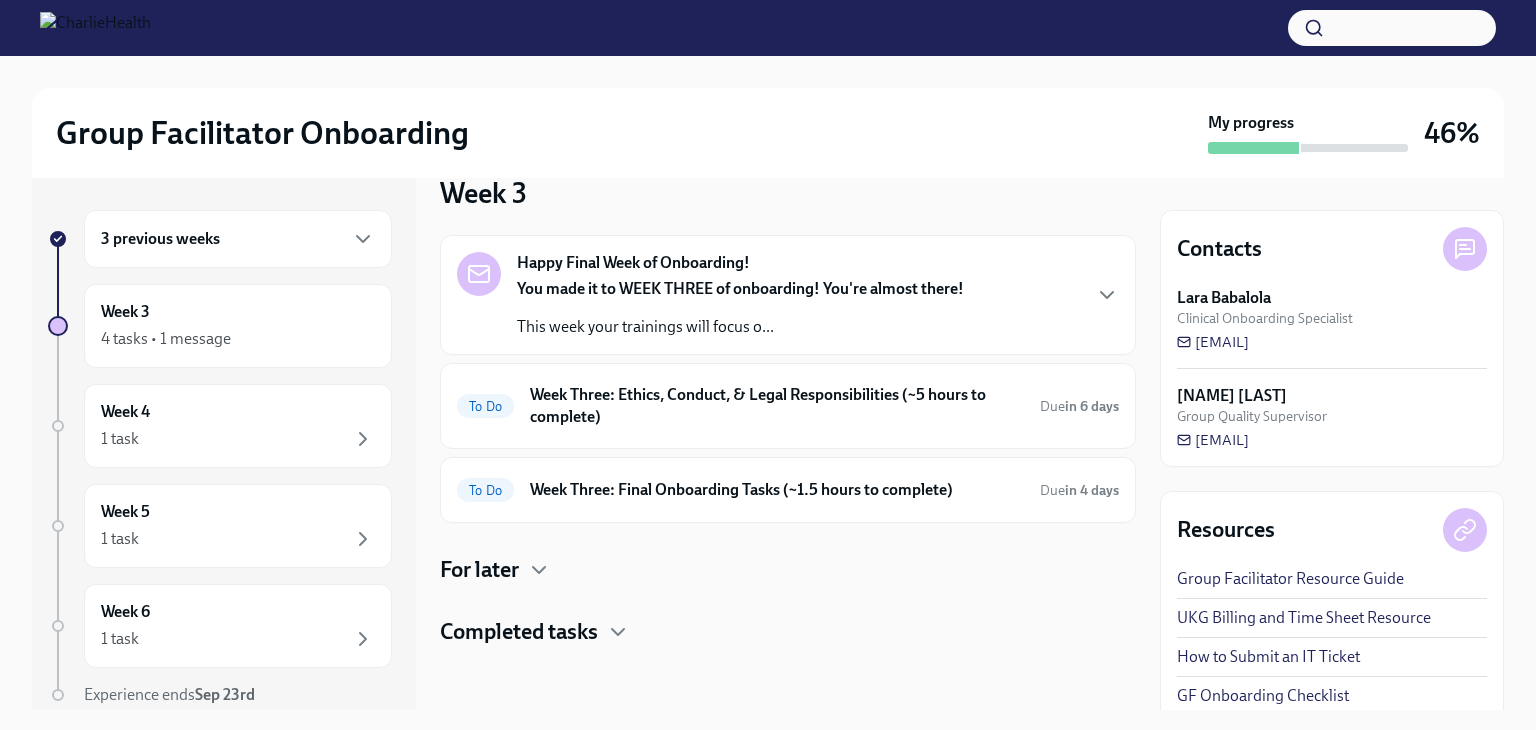 click on "For later" at bounding box center [479, 570] 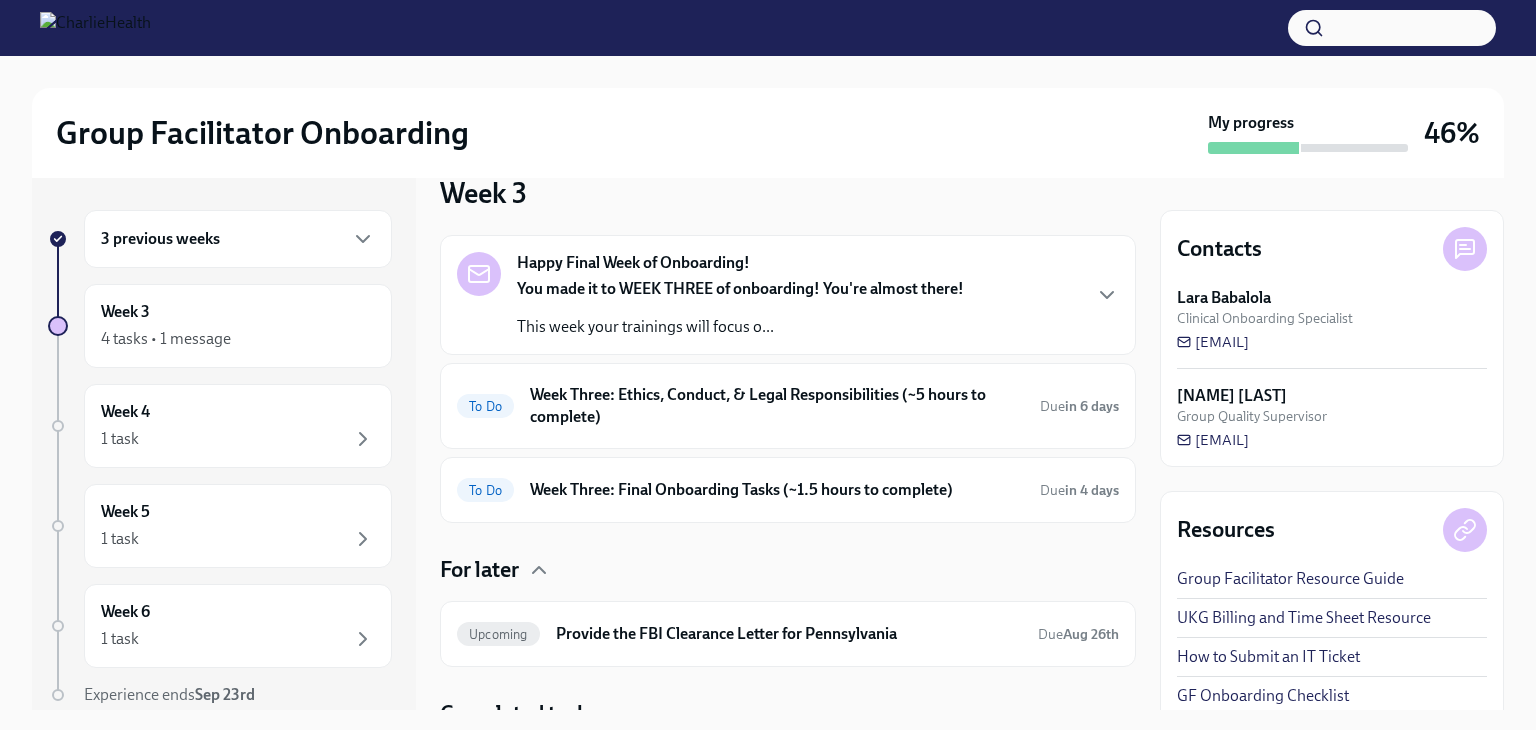 scroll, scrollTop: 116, scrollLeft: 0, axis: vertical 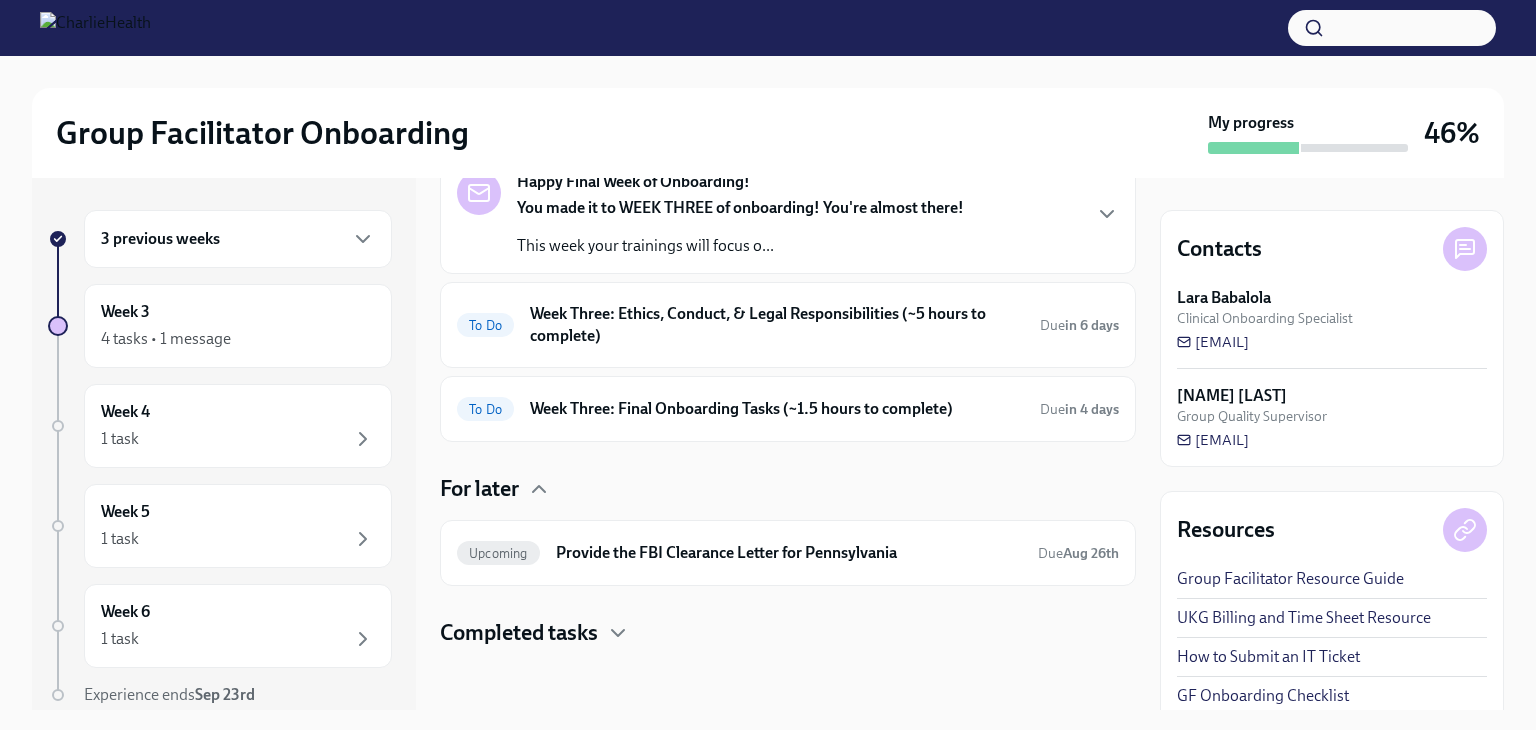 click on "3 previous weeks" at bounding box center [160, 239] 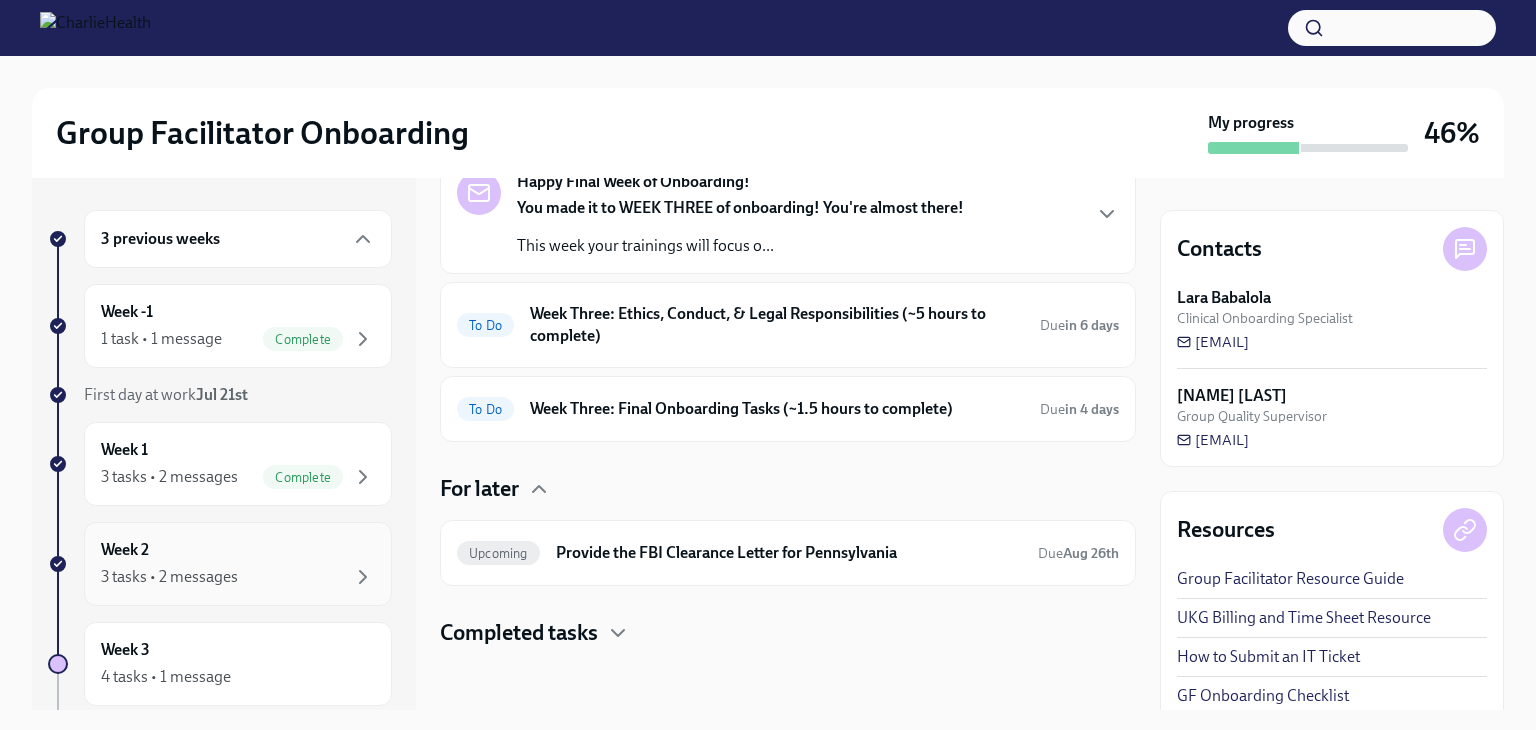 click on "3 tasks • 2 messages" at bounding box center (238, 577) 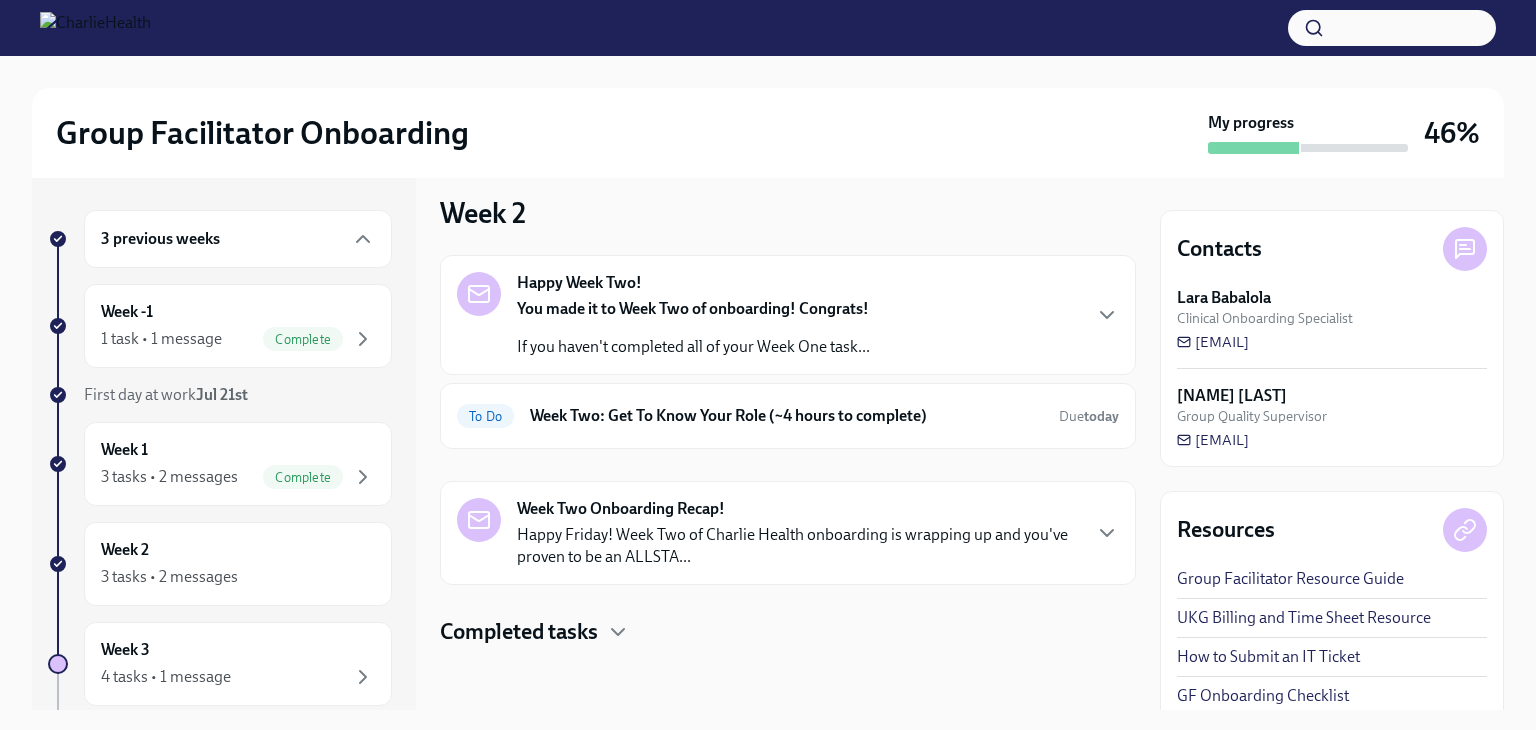click on "Week Two Onboarding Recap!" at bounding box center (621, 509) 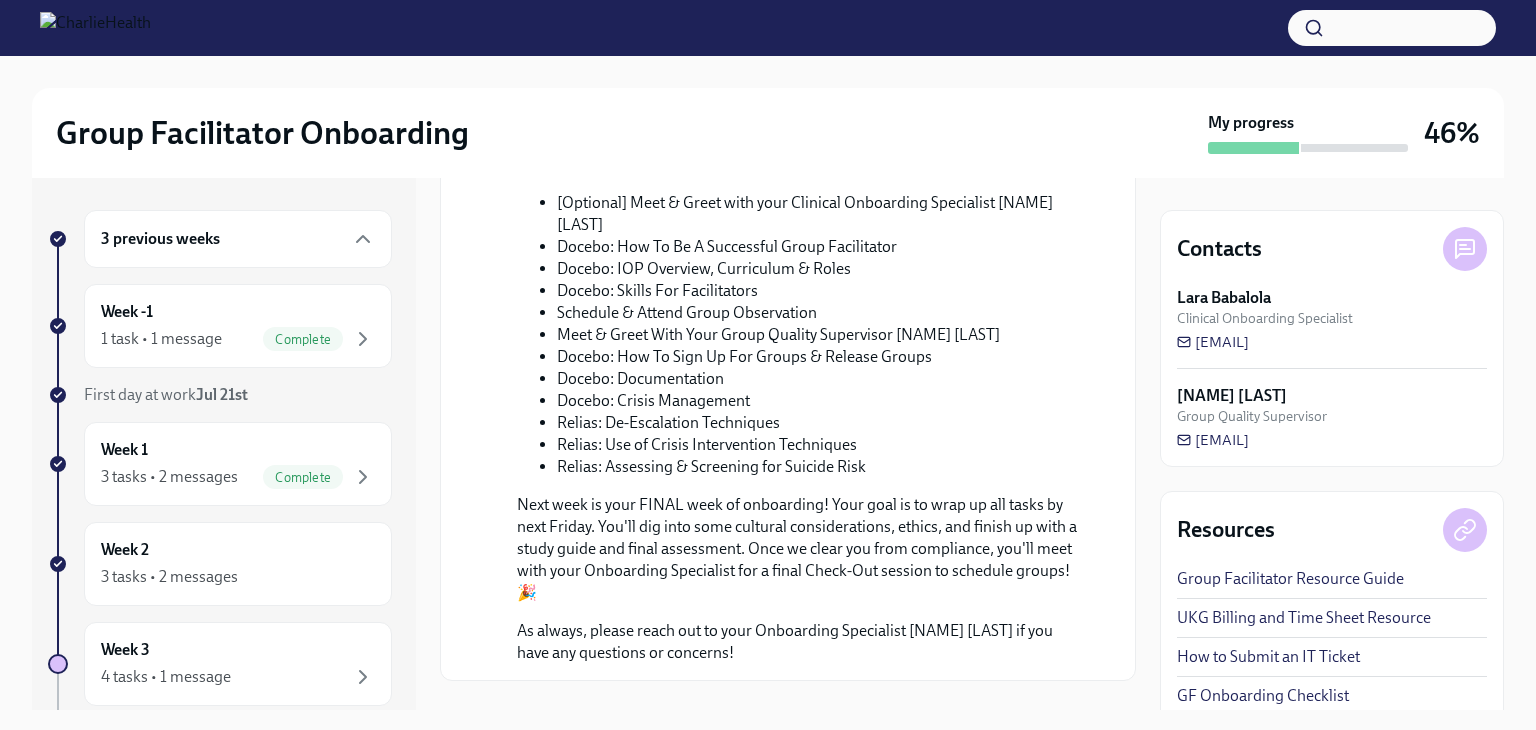 scroll, scrollTop: 952, scrollLeft: 0, axis: vertical 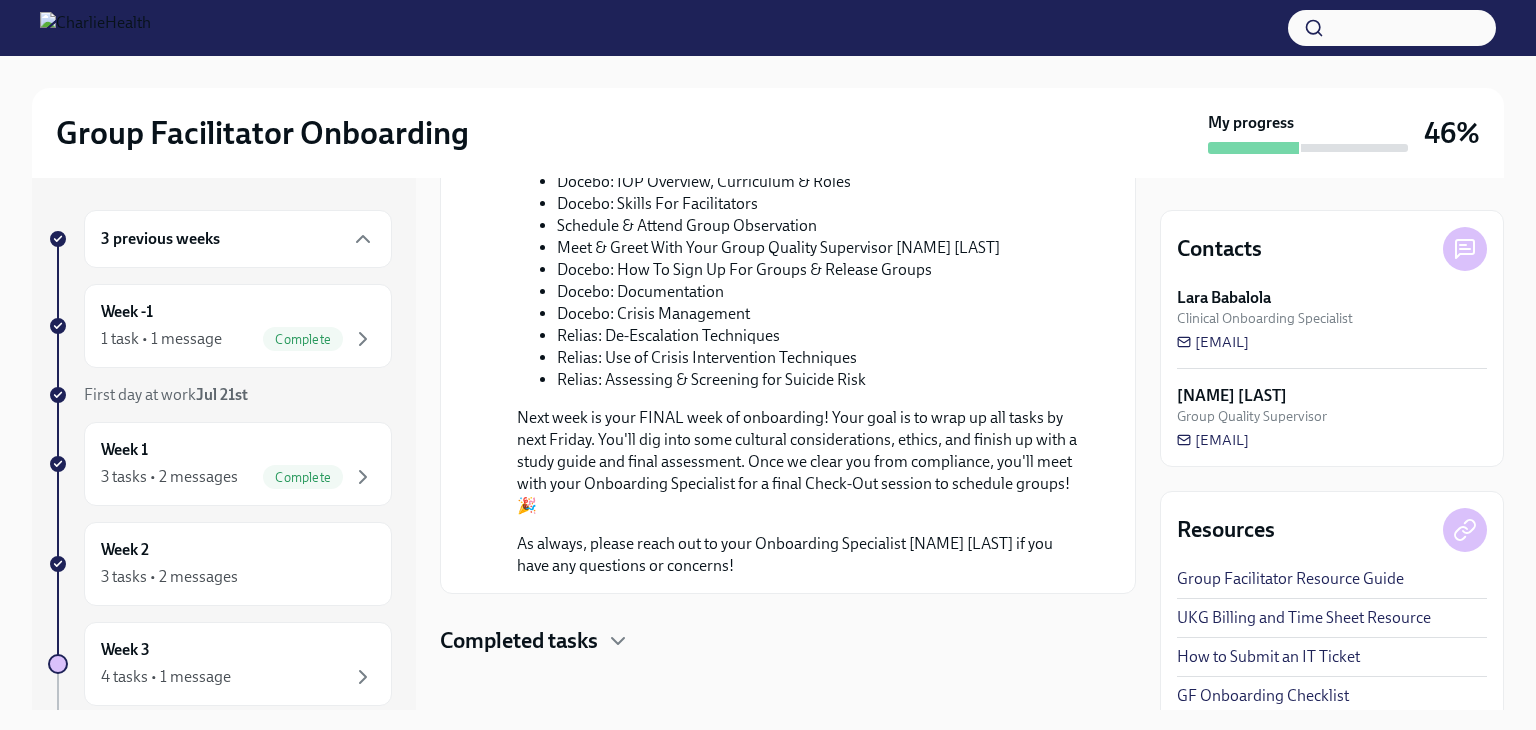 click on "Completed tasks" at bounding box center [519, 641] 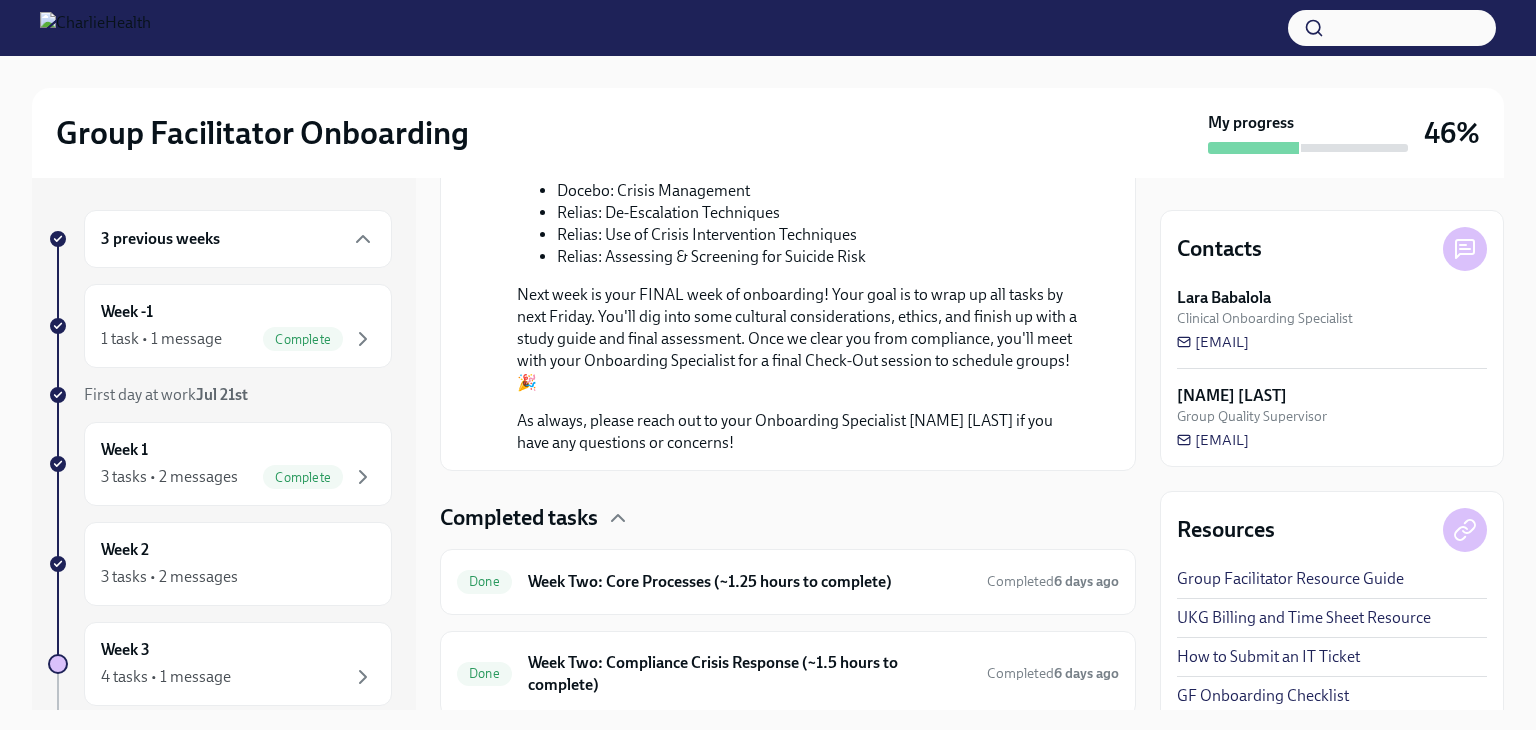 scroll, scrollTop: 1135, scrollLeft: 0, axis: vertical 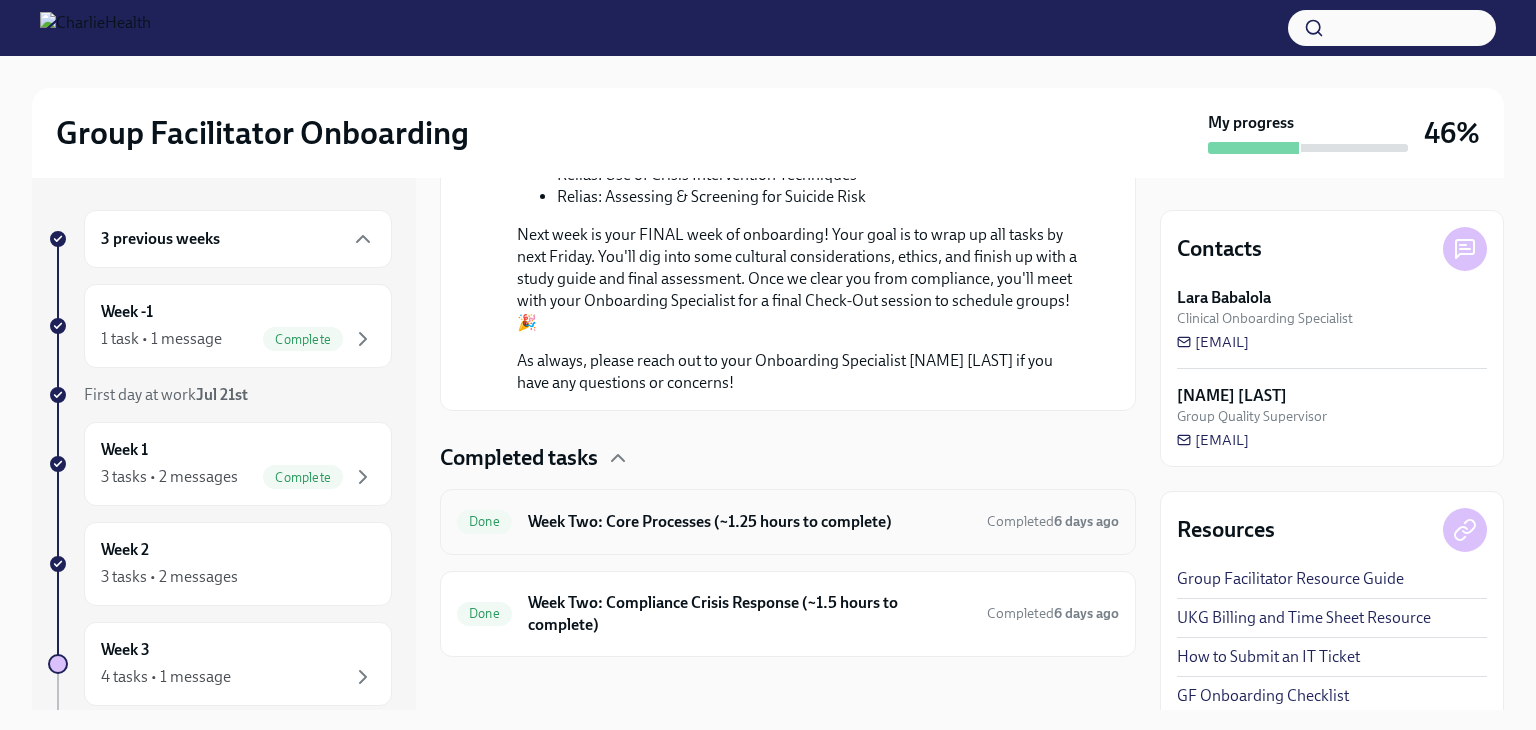 click on "Week Two: Core Processes (~1.25 hours to complete)" at bounding box center (749, 522) 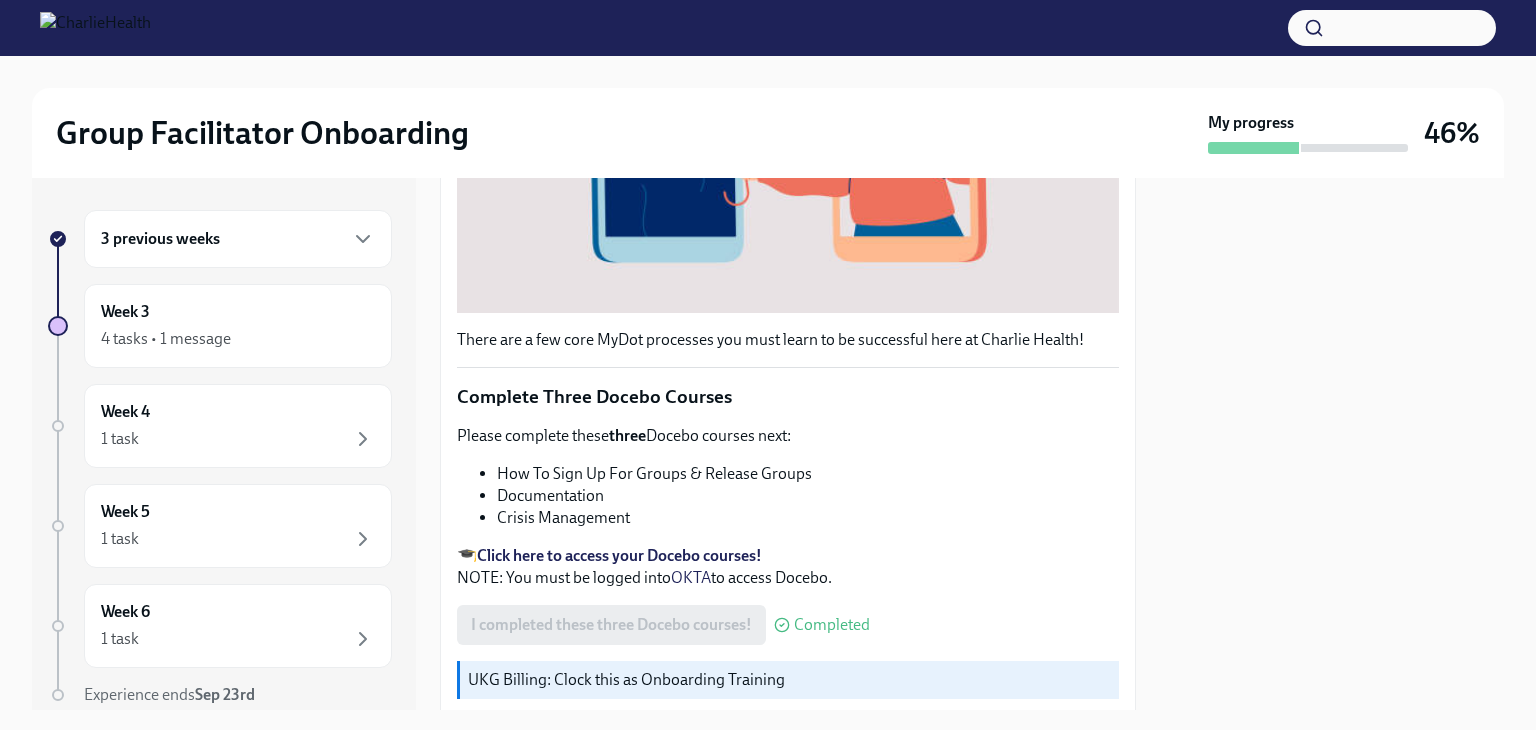 scroll, scrollTop: 718, scrollLeft: 0, axis: vertical 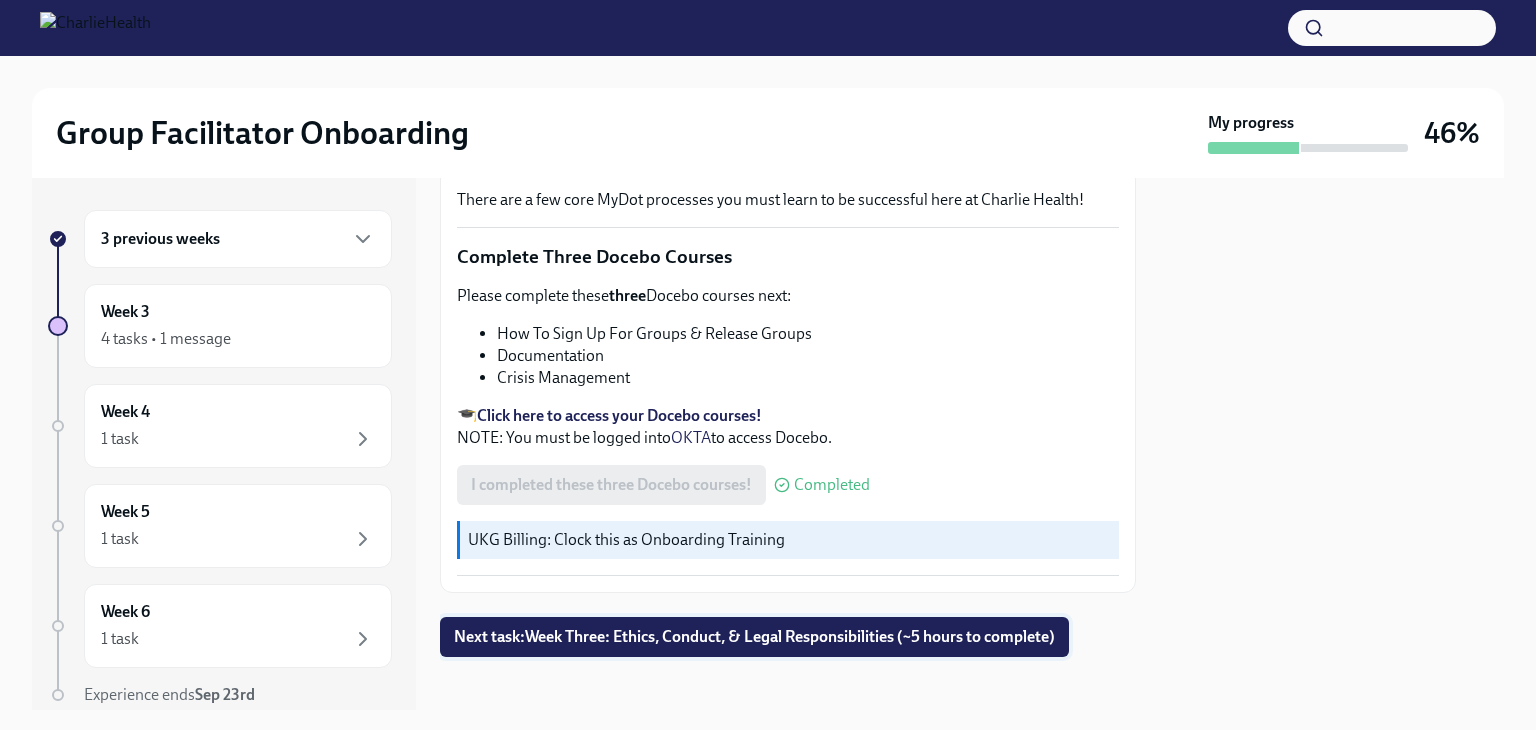 click on "Next task :  Week Three: Ethics, Conduct, & Legal Responsibilities (~5 hours to complete)" at bounding box center (754, 637) 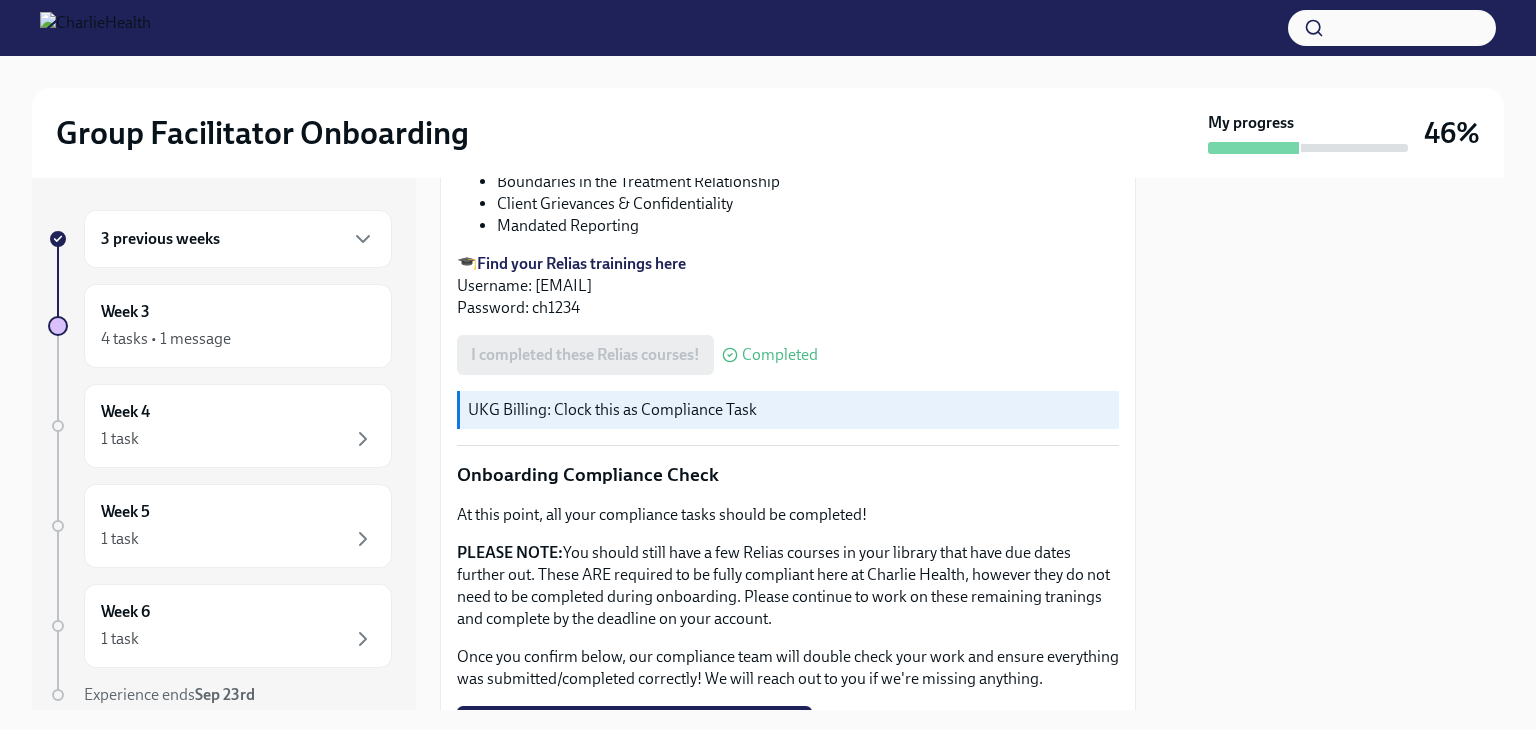 scroll, scrollTop: 1179, scrollLeft: 0, axis: vertical 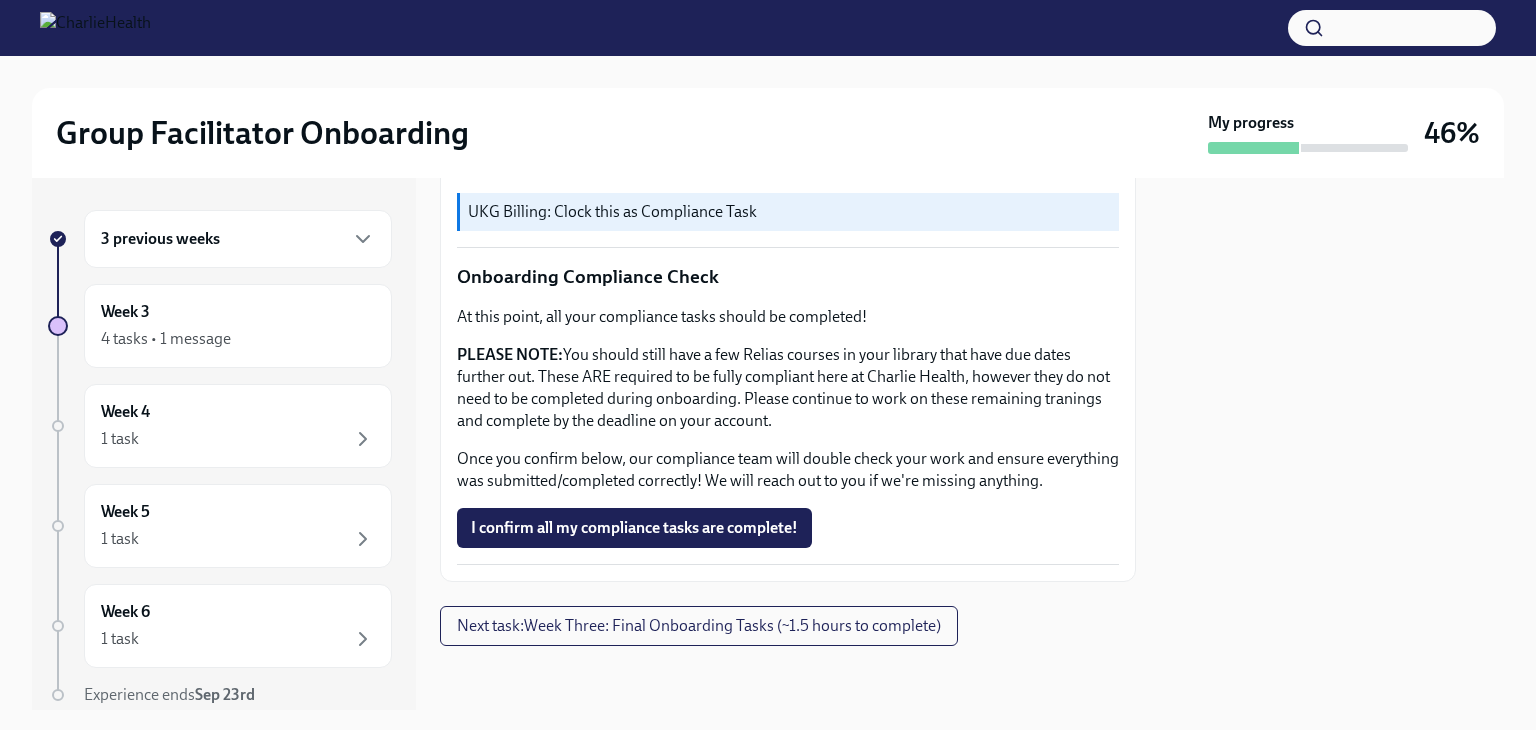 click on "3 previous weeks" at bounding box center (160, 239) 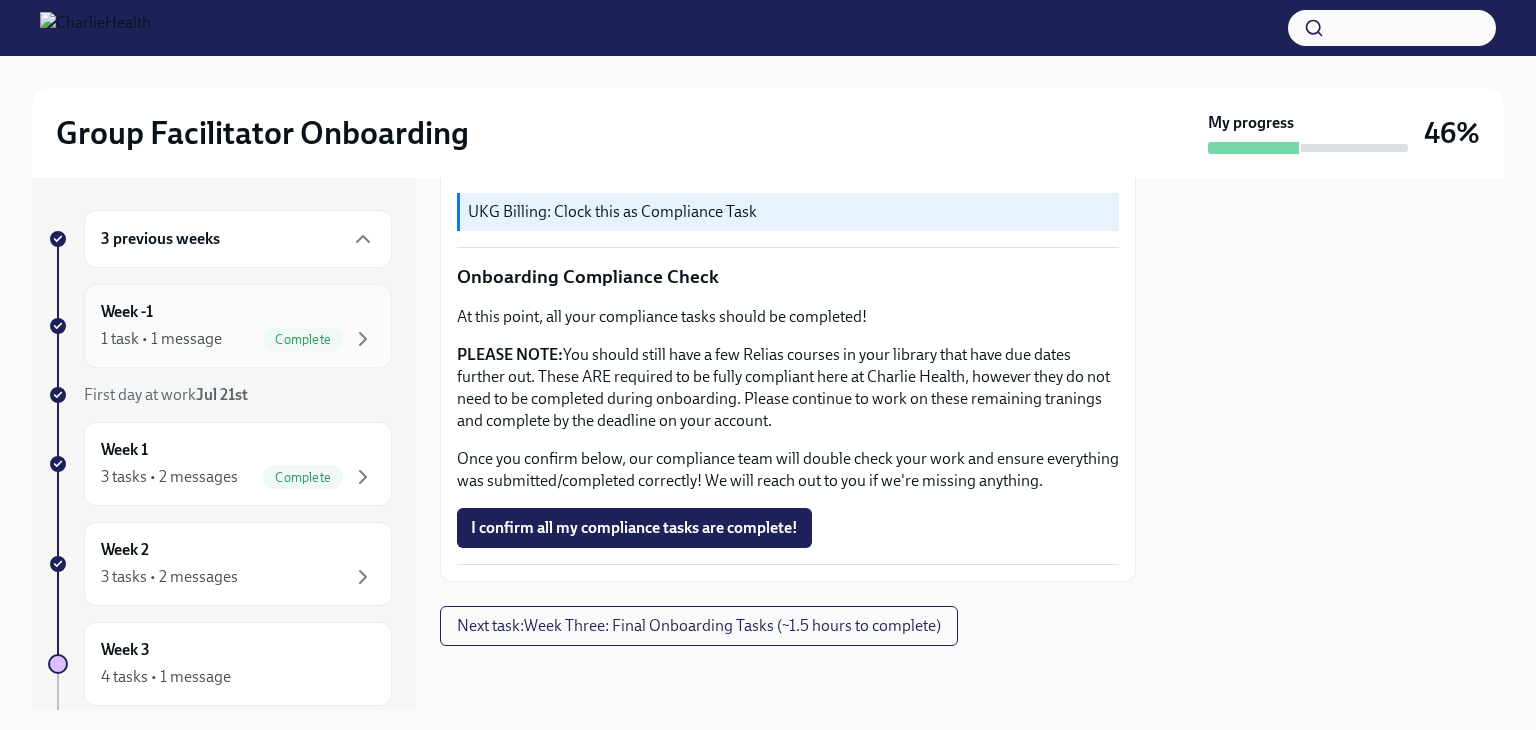 click on "Week -1 1 task • 1 message Complete" at bounding box center (238, 326) 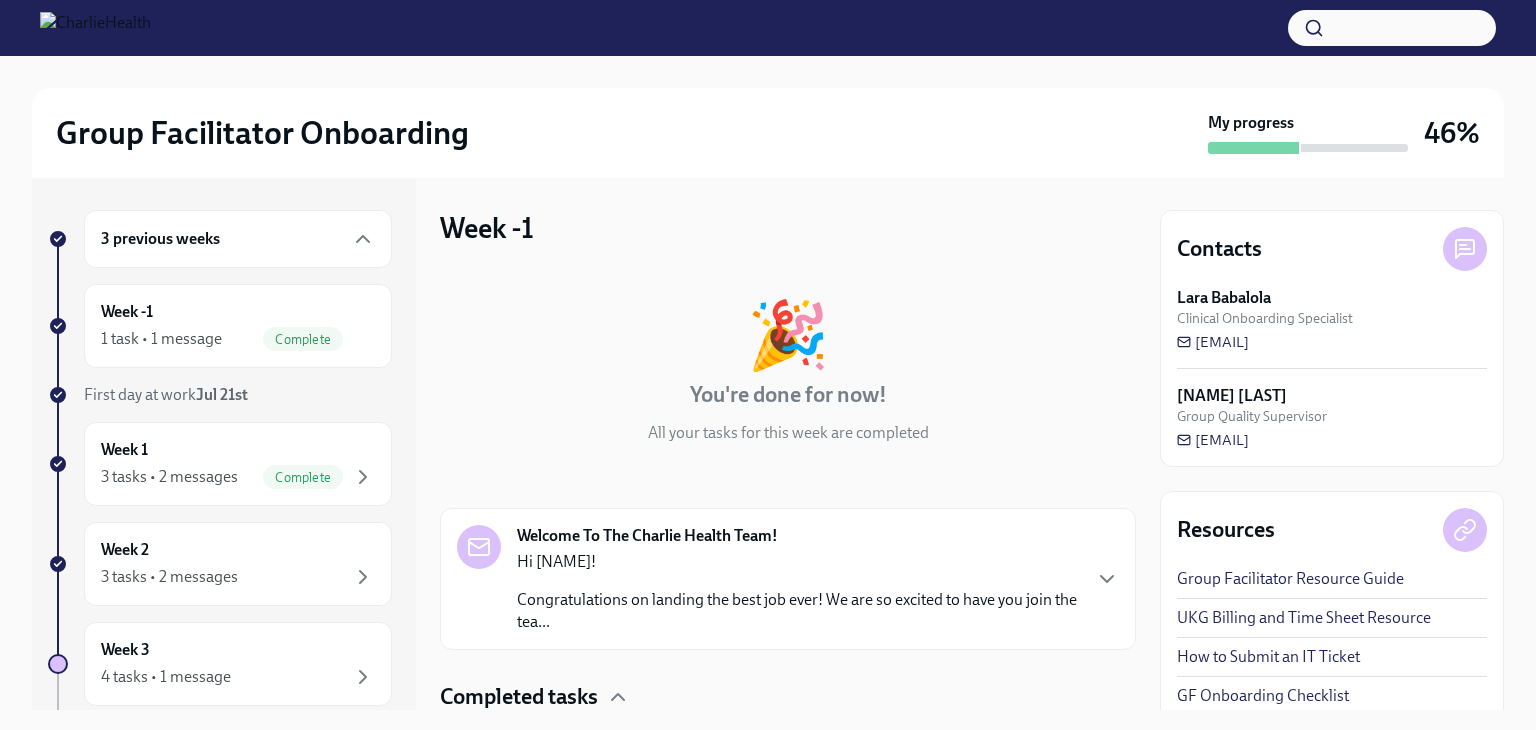 scroll, scrollTop: 147, scrollLeft: 0, axis: vertical 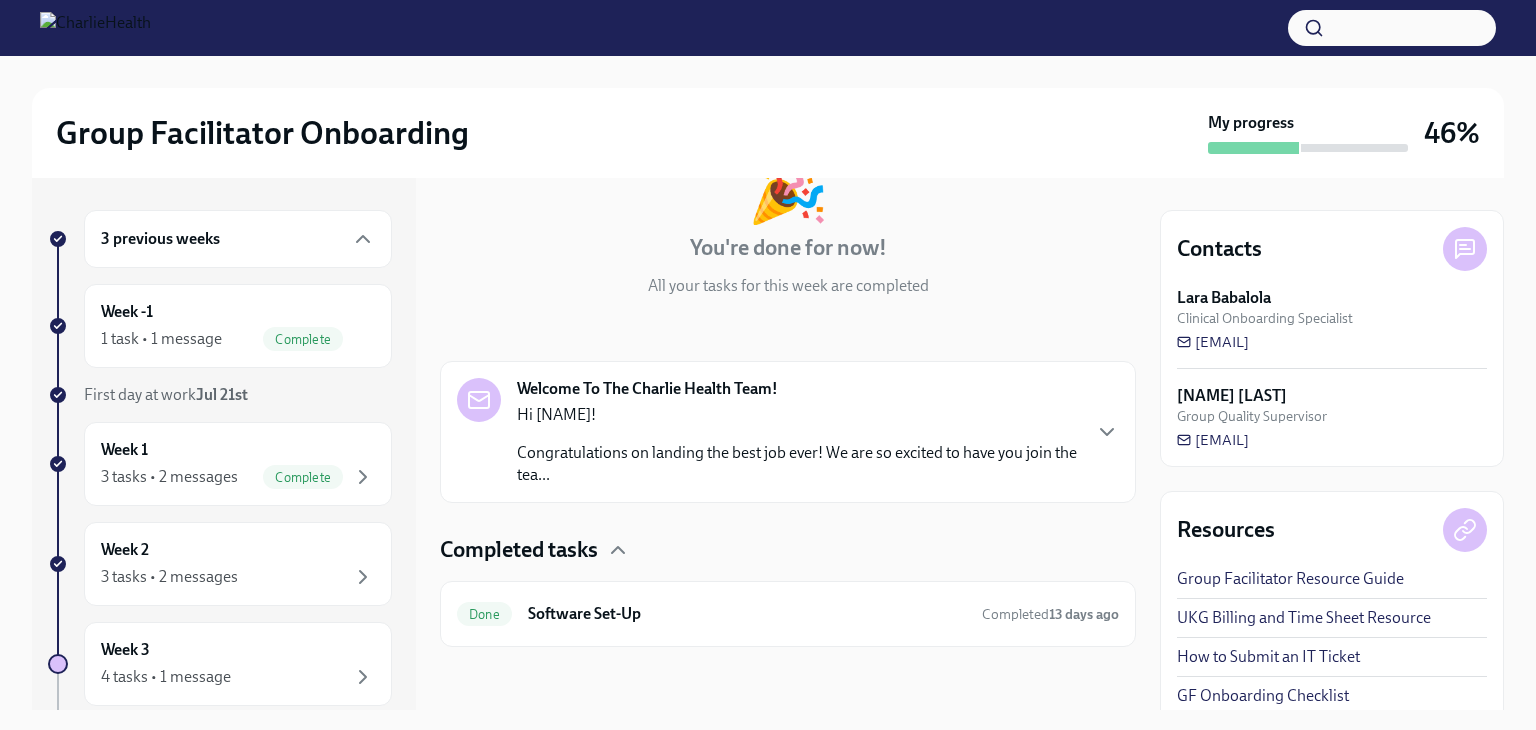 click on "Congratulations on landing the best job ever! We are so excited to have you join the tea..." at bounding box center [798, 464] 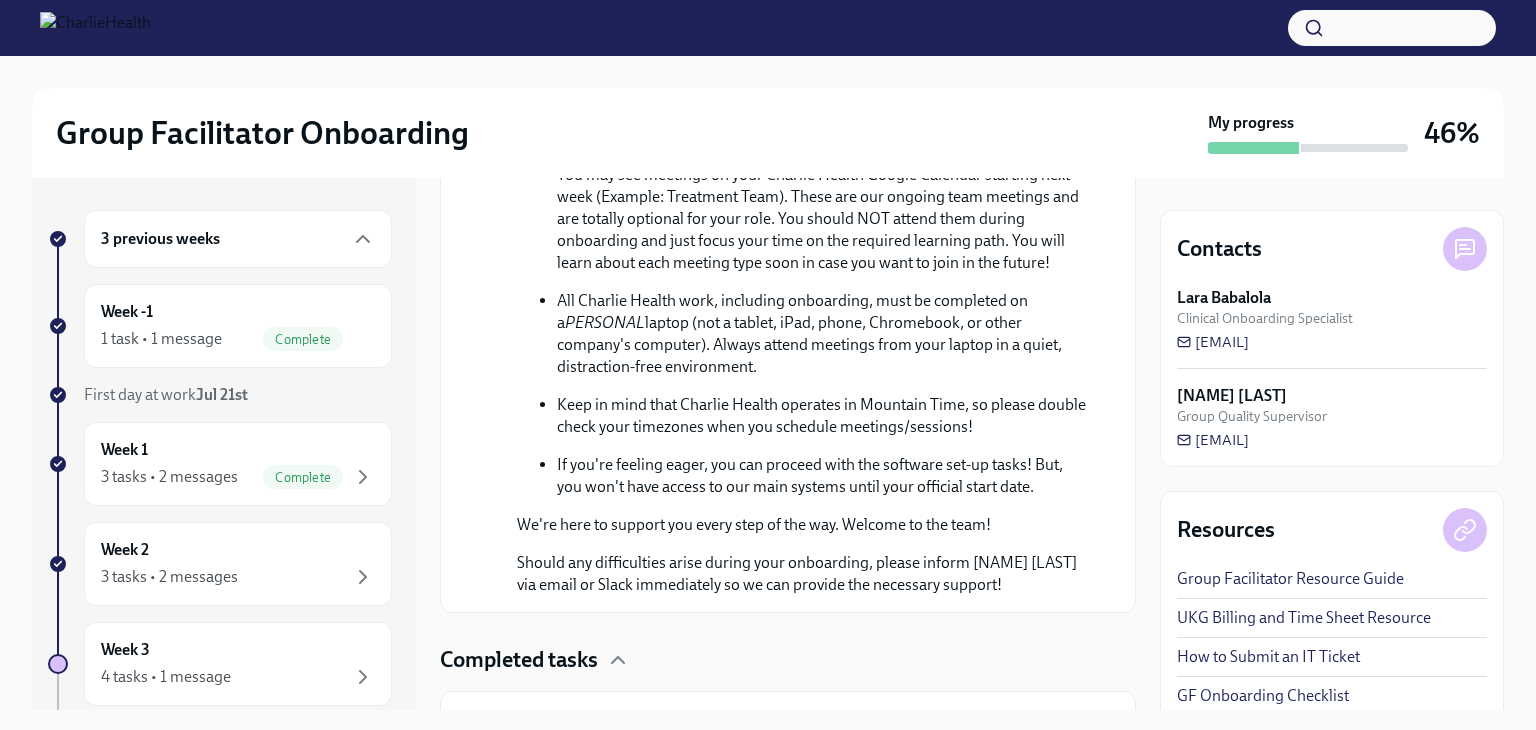 scroll, scrollTop: 1157, scrollLeft: 0, axis: vertical 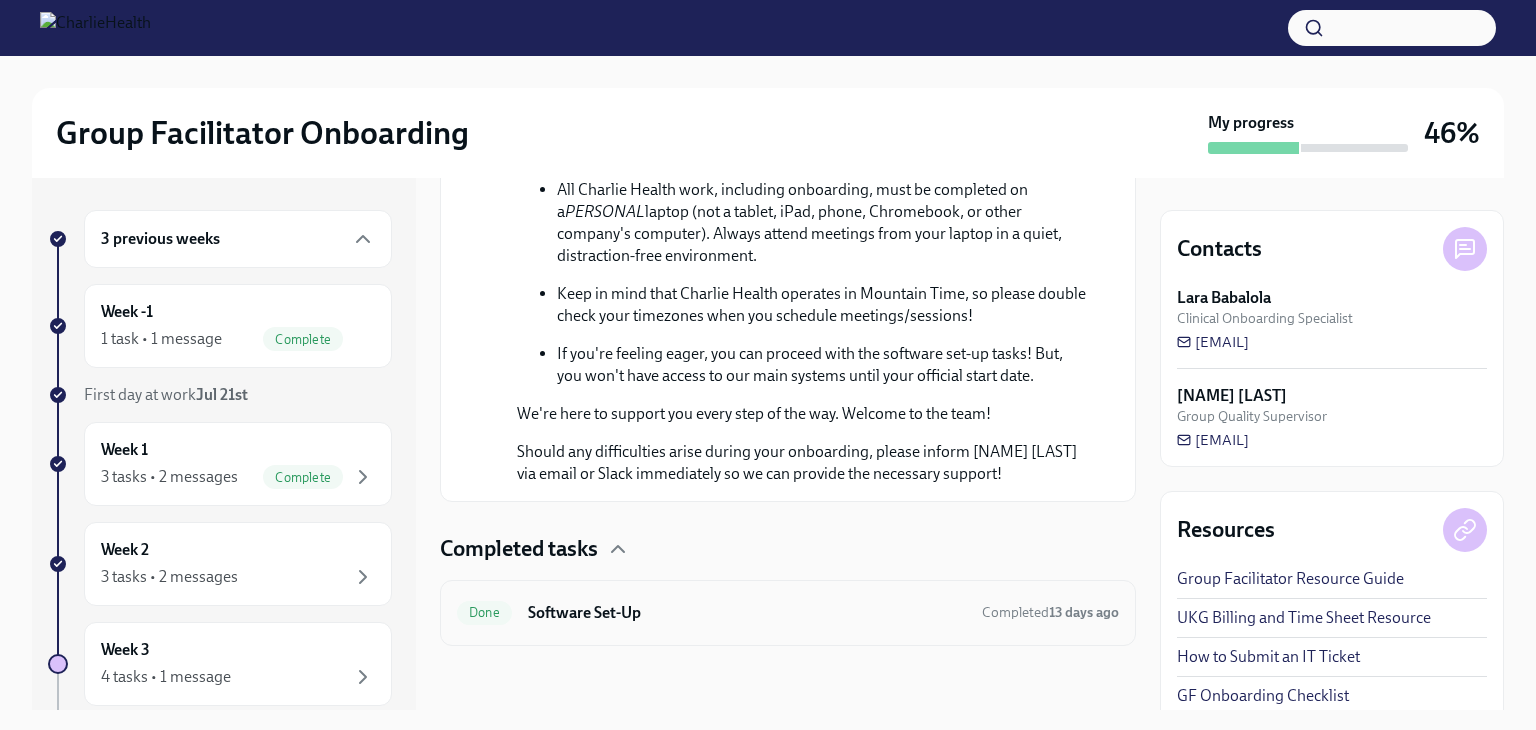 click on "Software Set-Up" at bounding box center [747, 613] 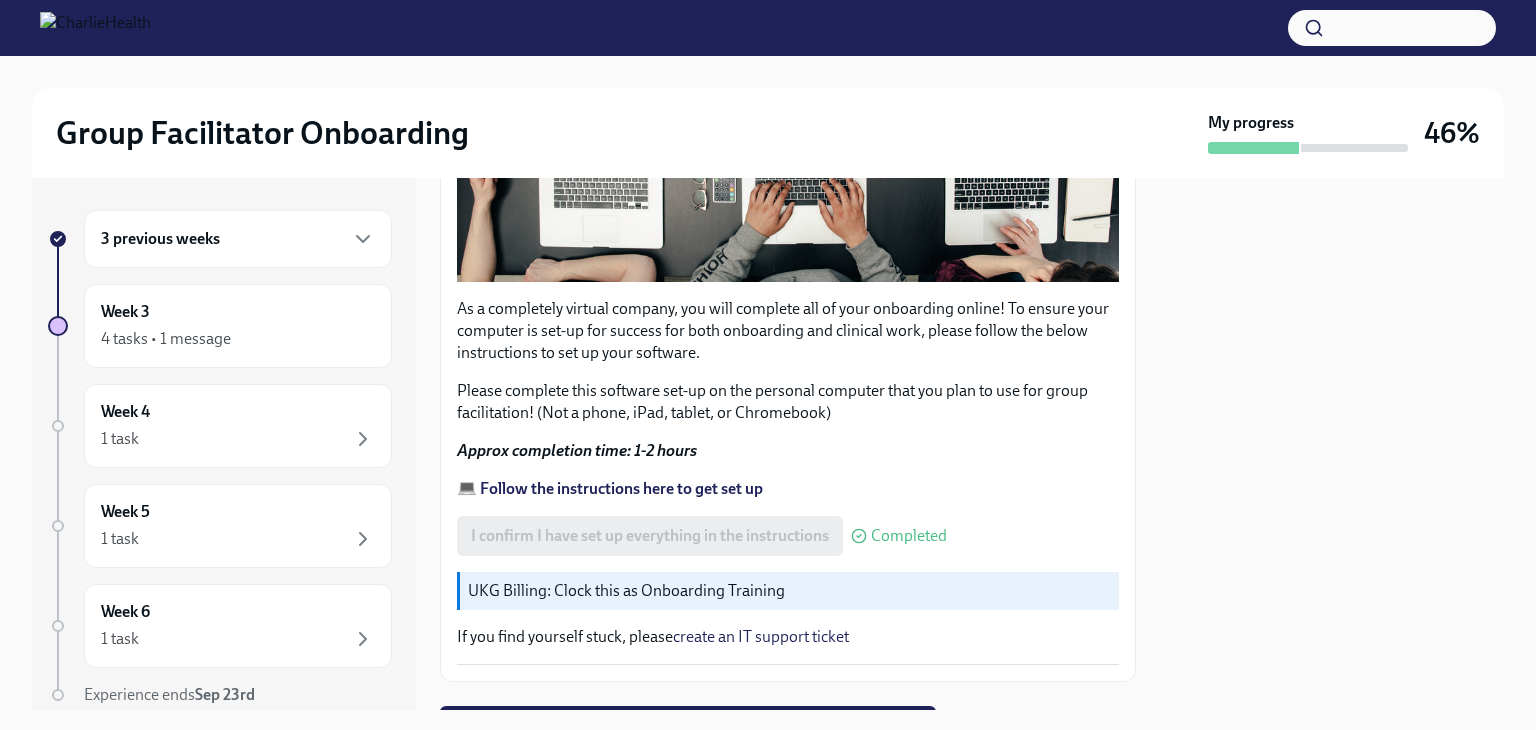 scroll, scrollTop: 671, scrollLeft: 0, axis: vertical 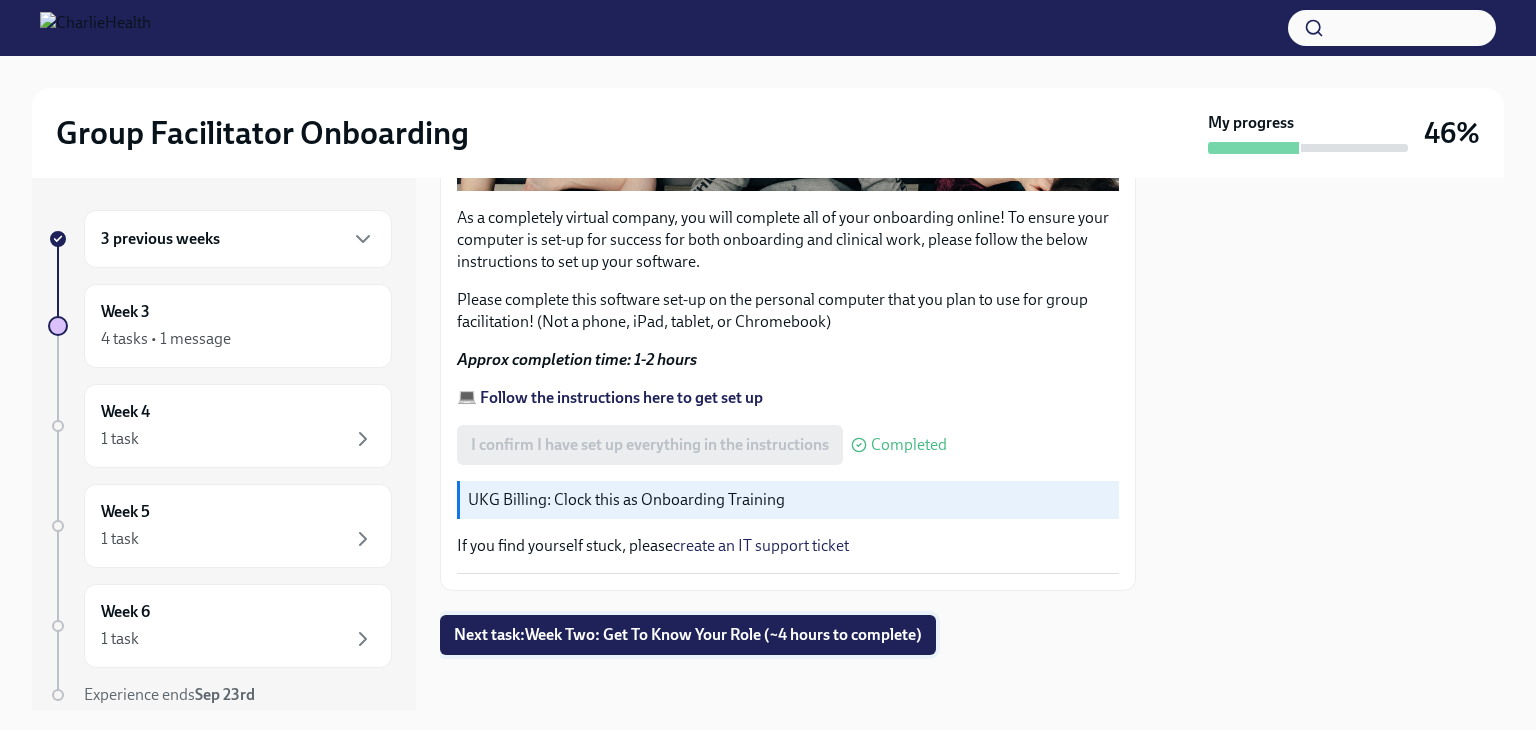 click on "Next task :  Week Two: Get To Know Your Role (~4 hours to complete)" at bounding box center [688, 635] 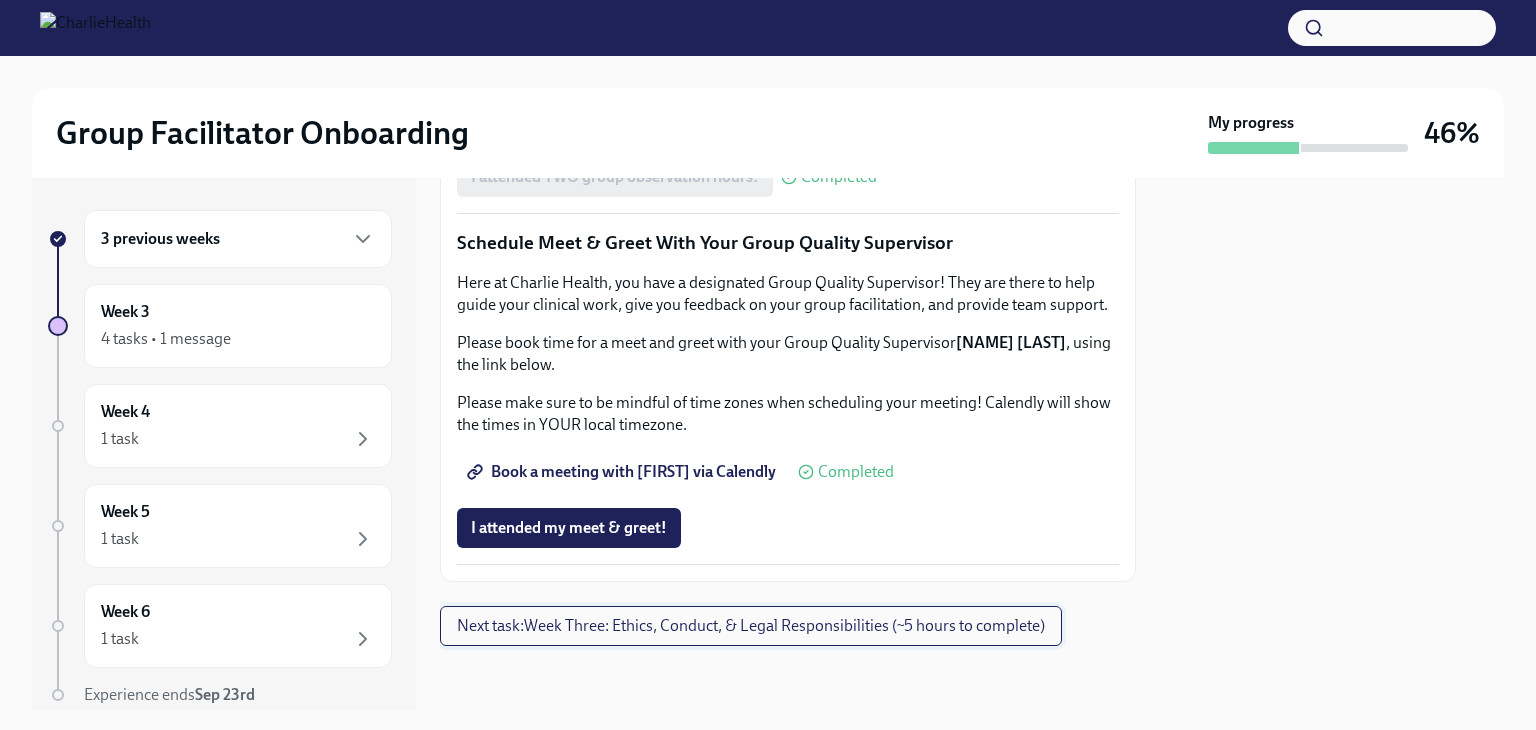 scroll, scrollTop: 2000, scrollLeft: 0, axis: vertical 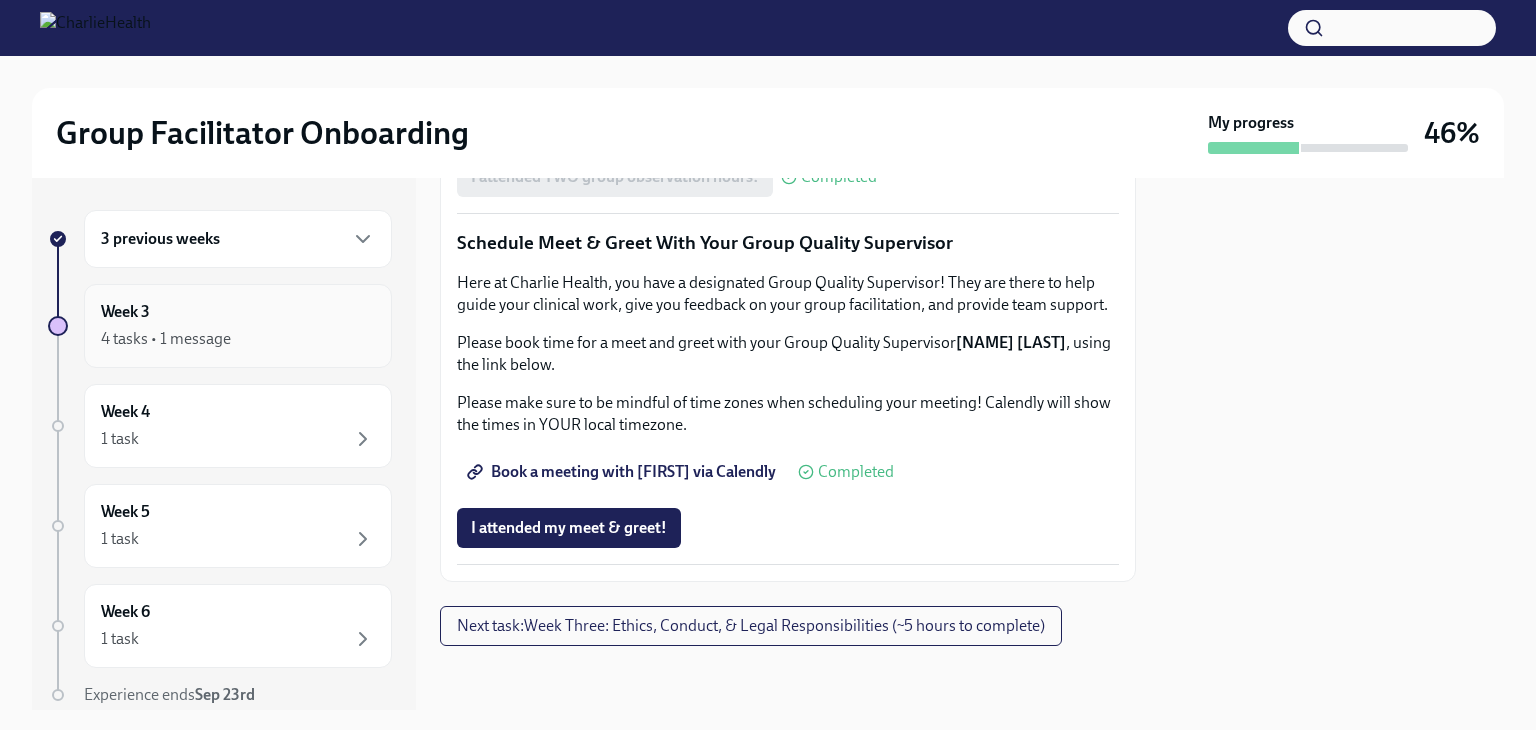 click on "4 tasks • 1 message" at bounding box center [166, 339] 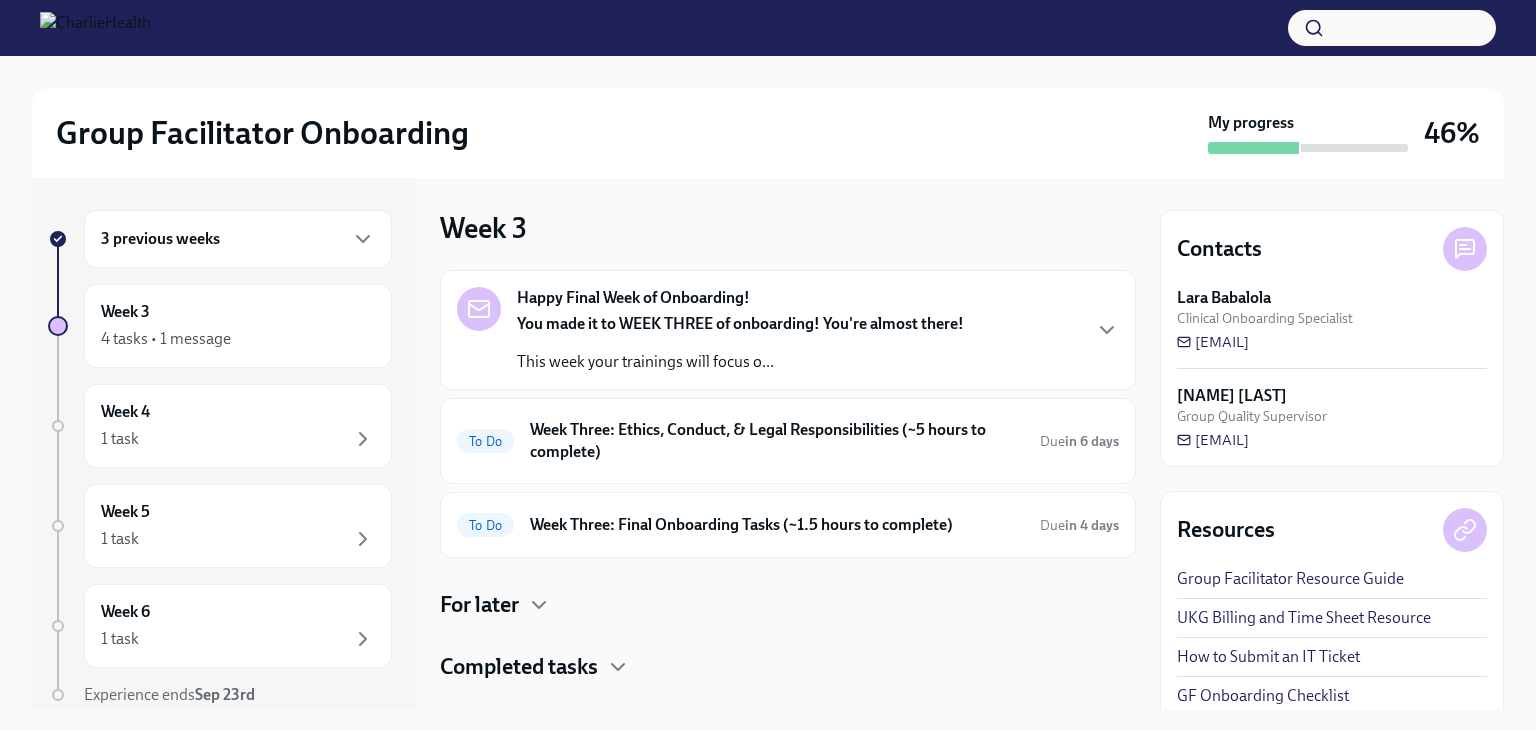scroll, scrollTop: 35, scrollLeft: 0, axis: vertical 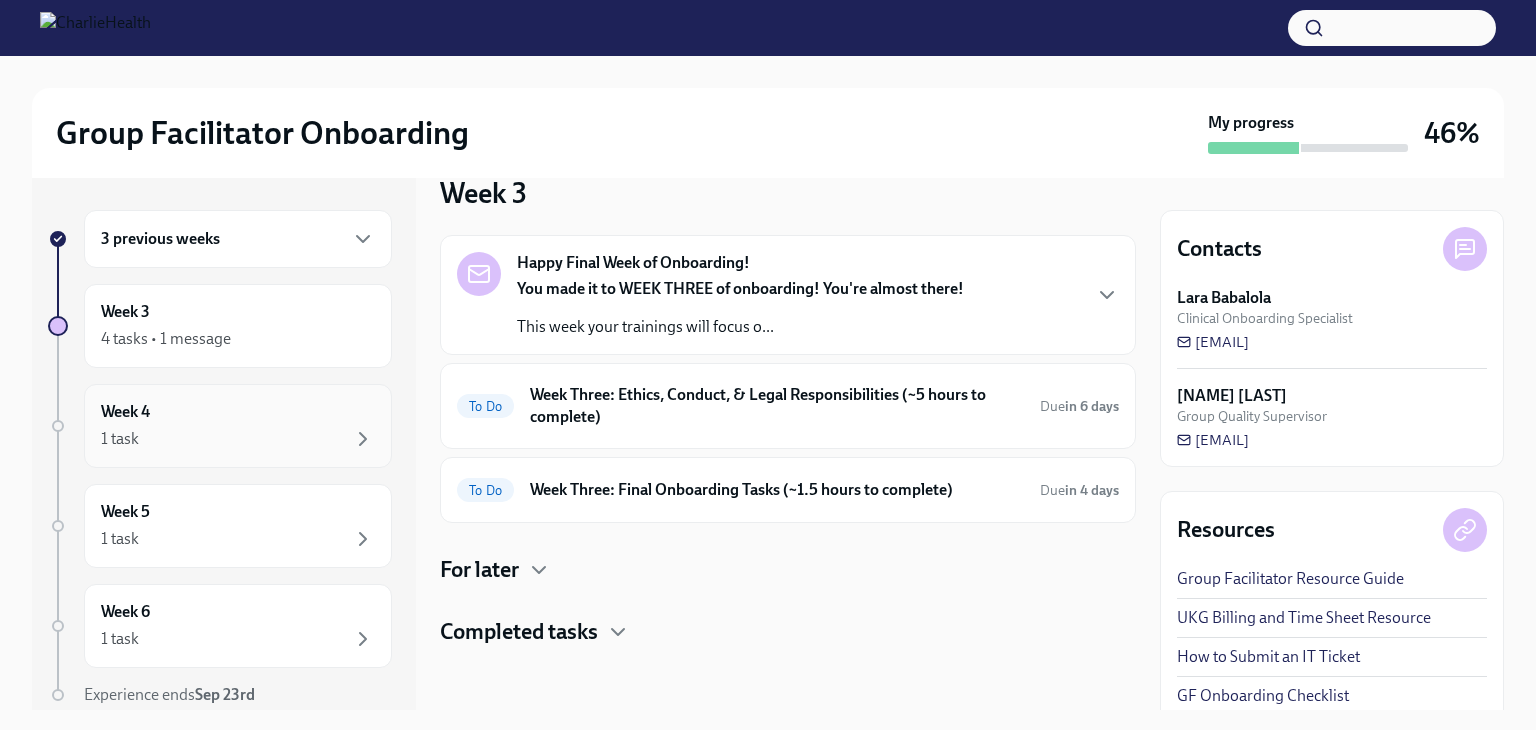 click on "Week 4 1 task" at bounding box center (238, 426) 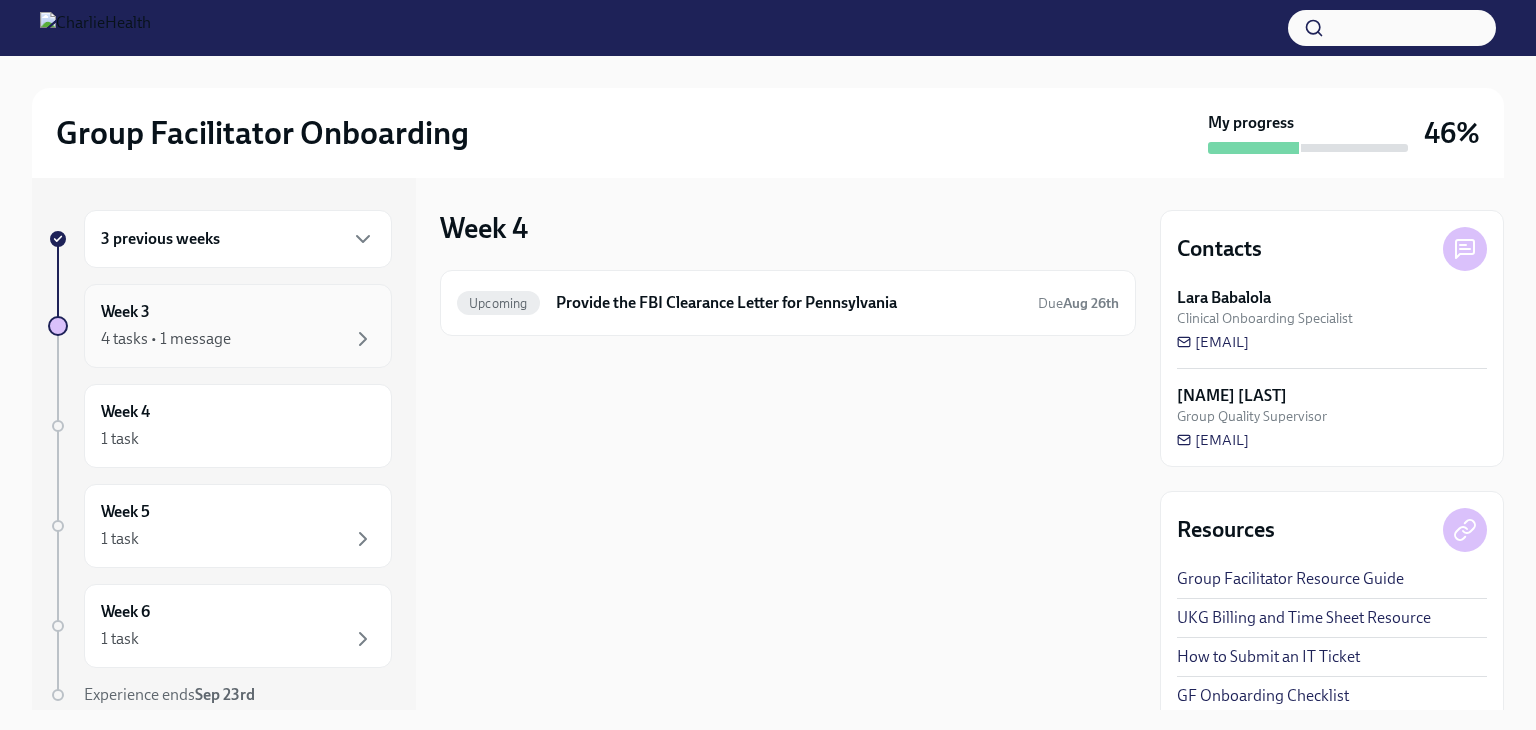 click on "4 tasks • 1 message" at bounding box center [238, 339] 